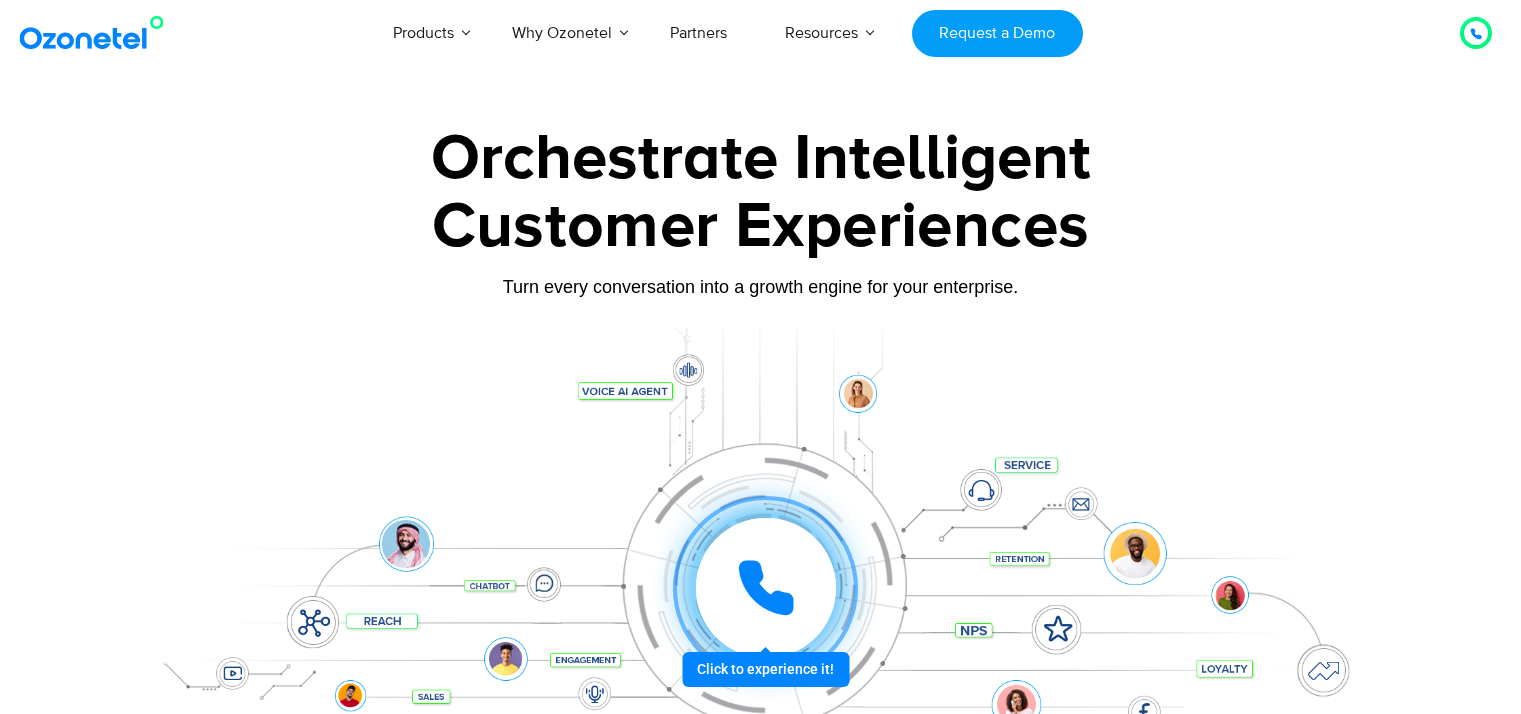 scroll, scrollTop: 0, scrollLeft: 0, axis: both 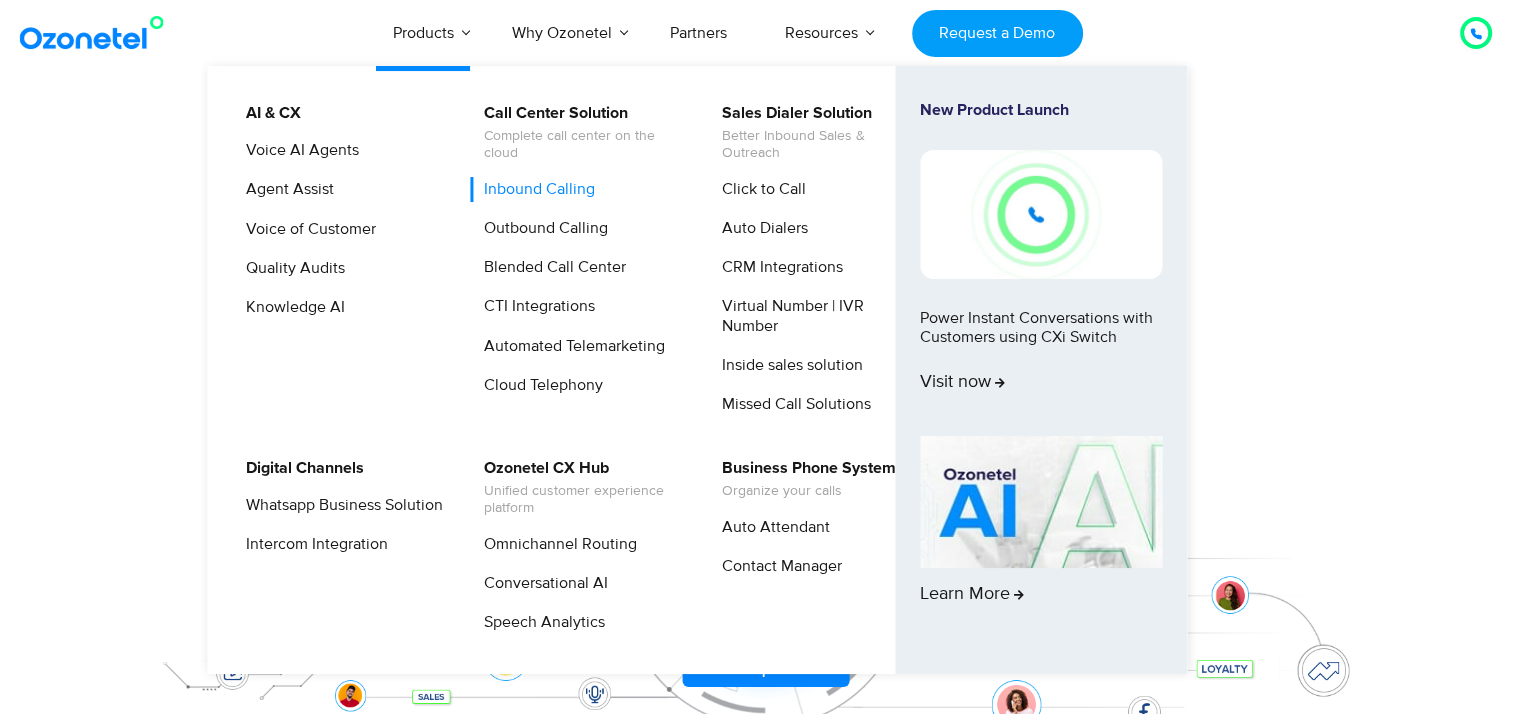 click on "Inbound Calling" at bounding box center (534, 189) 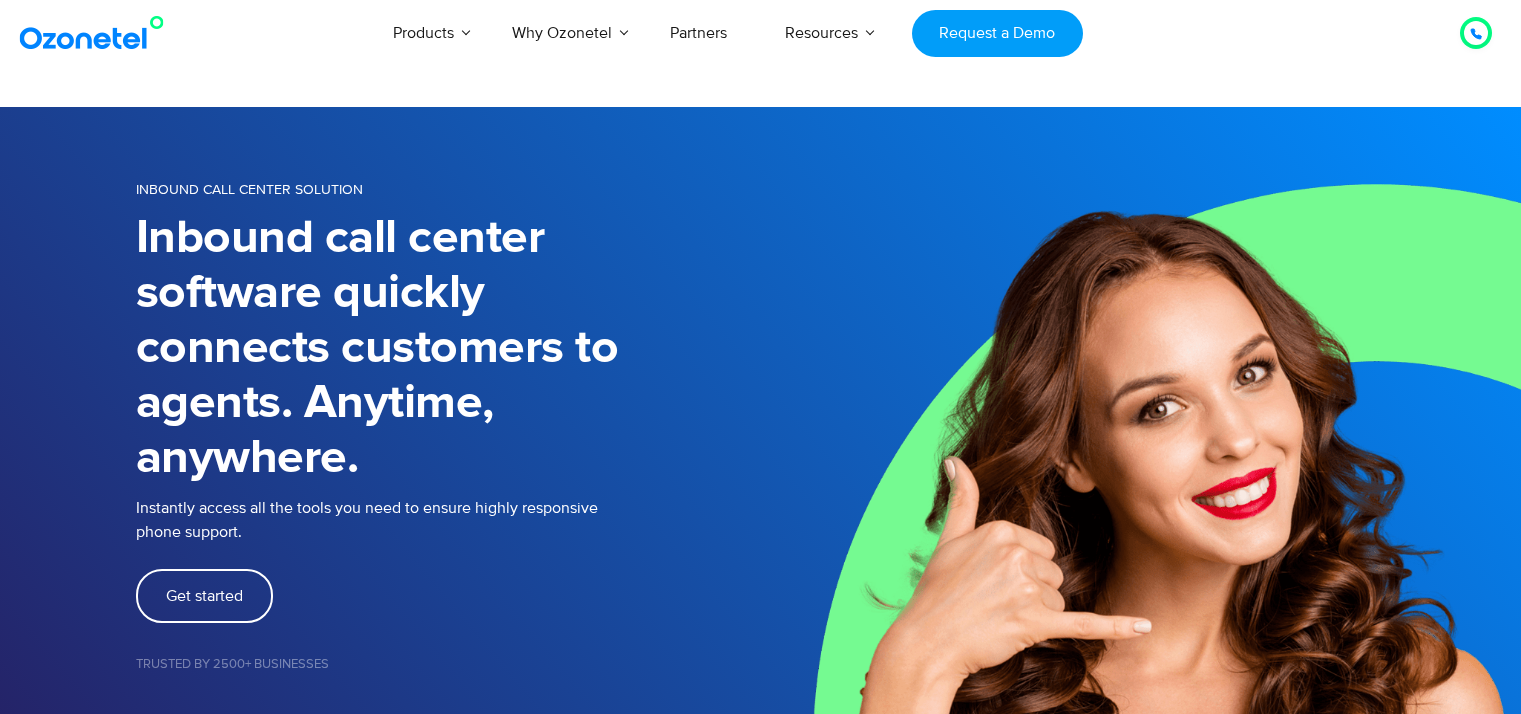 scroll, scrollTop: 0, scrollLeft: 0, axis: both 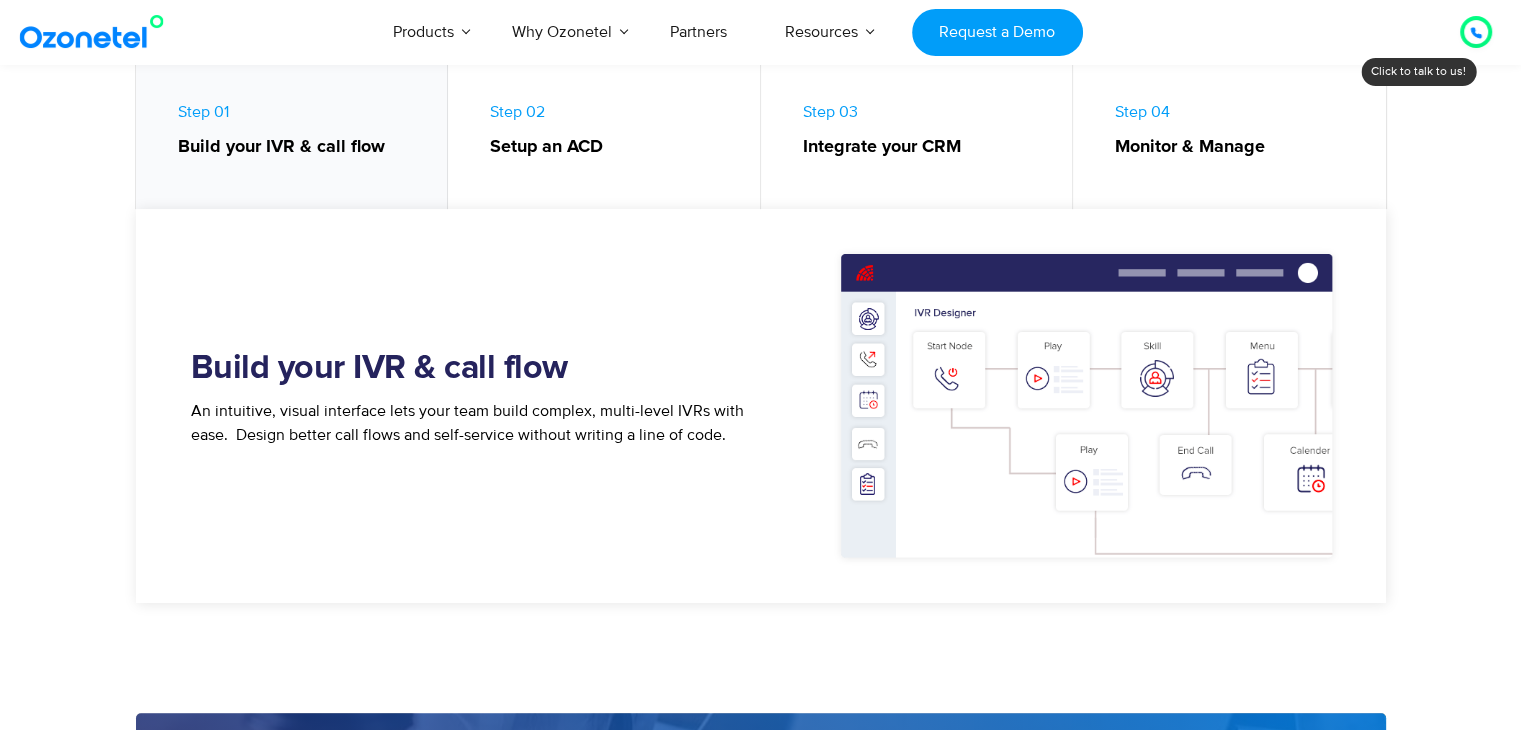click on "Step 01  Build your IVR & call flow" at bounding box center (292, 135) 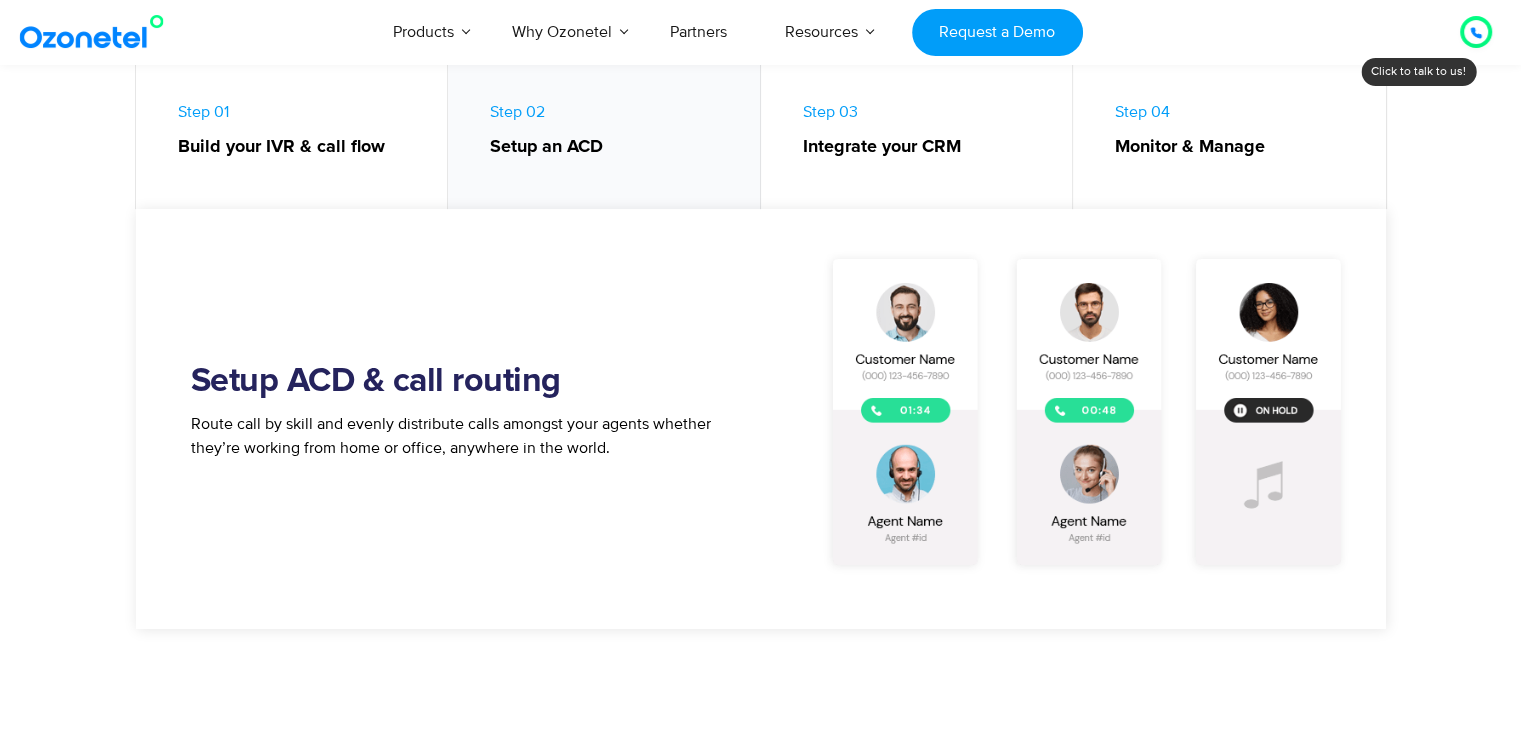 click on "Integrate your CRM" at bounding box center (928, 147) 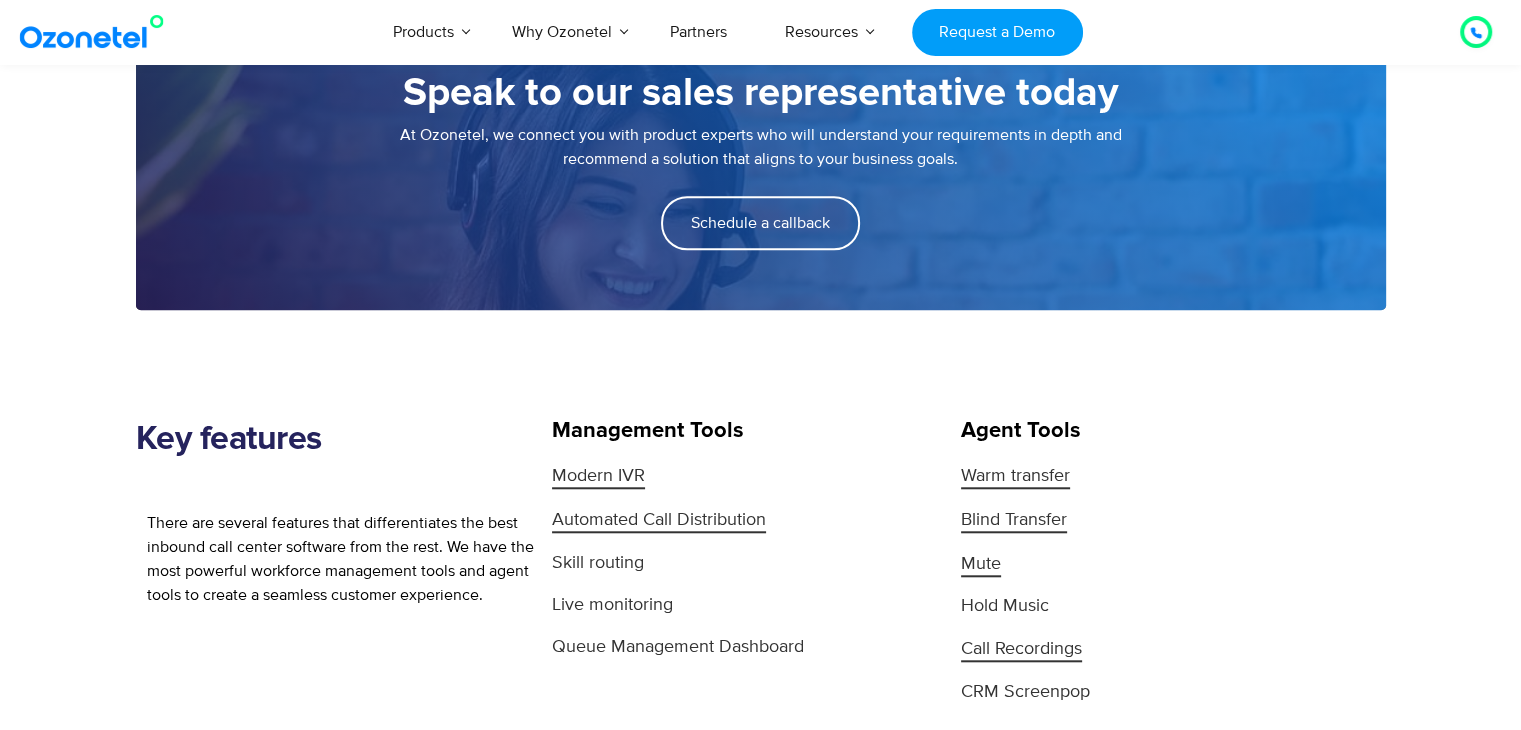 scroll, scrollTop: 2100, scrollLeft: 0, axis: vertical 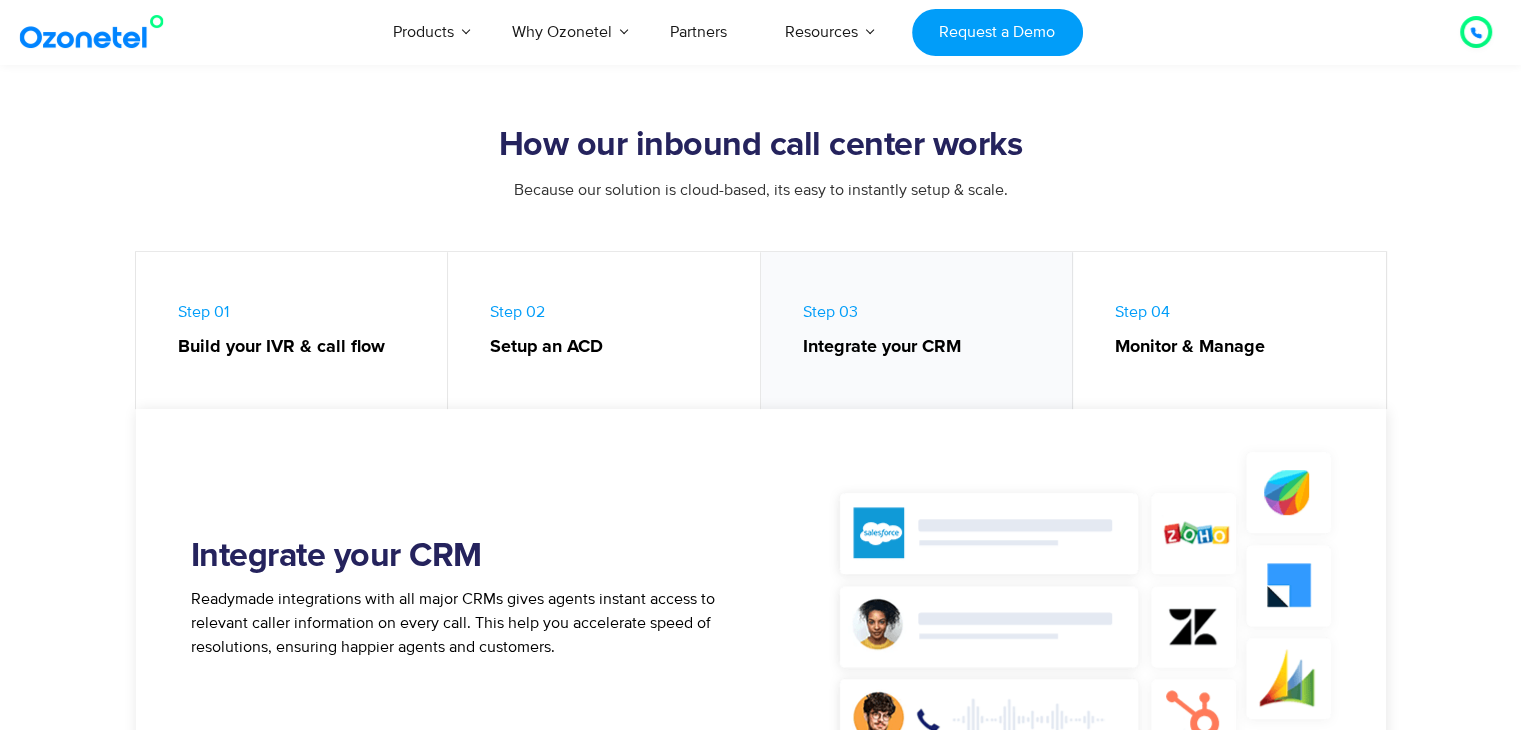 click on "Monitor & Manage" at bounding box center (1240, 347) 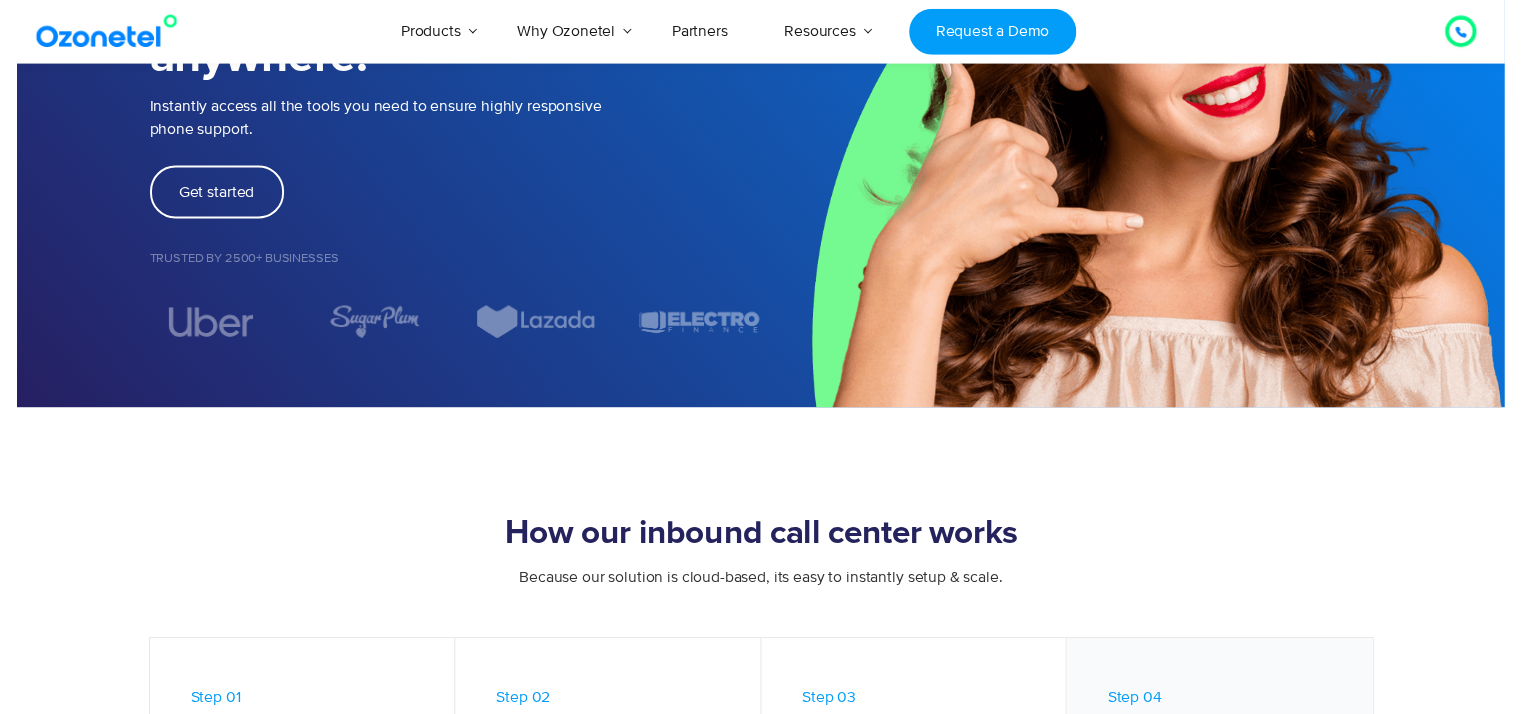 scroll, scrollTop: 0, scrollLeft: 0, axis: both 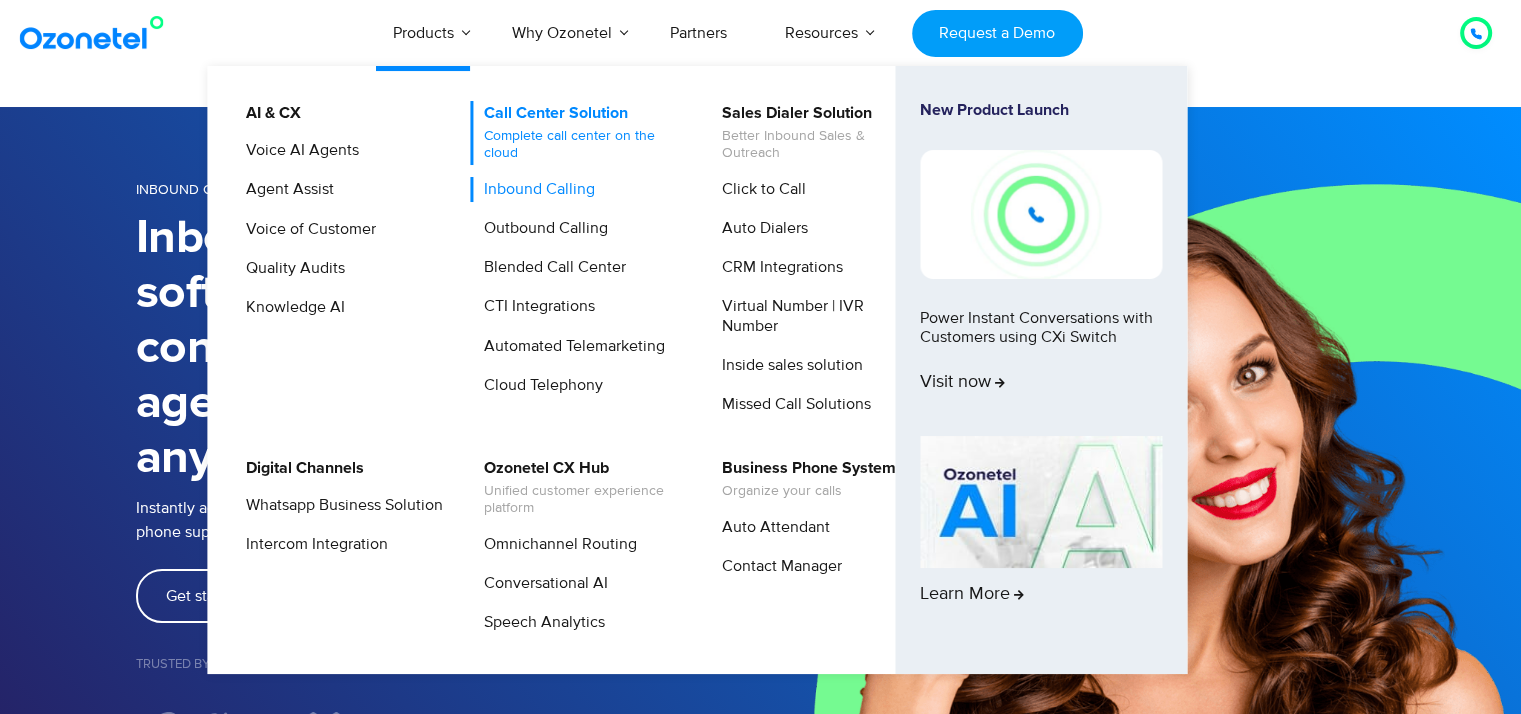click on "Complete call center on the cloud" at bounding box center (582, 145) 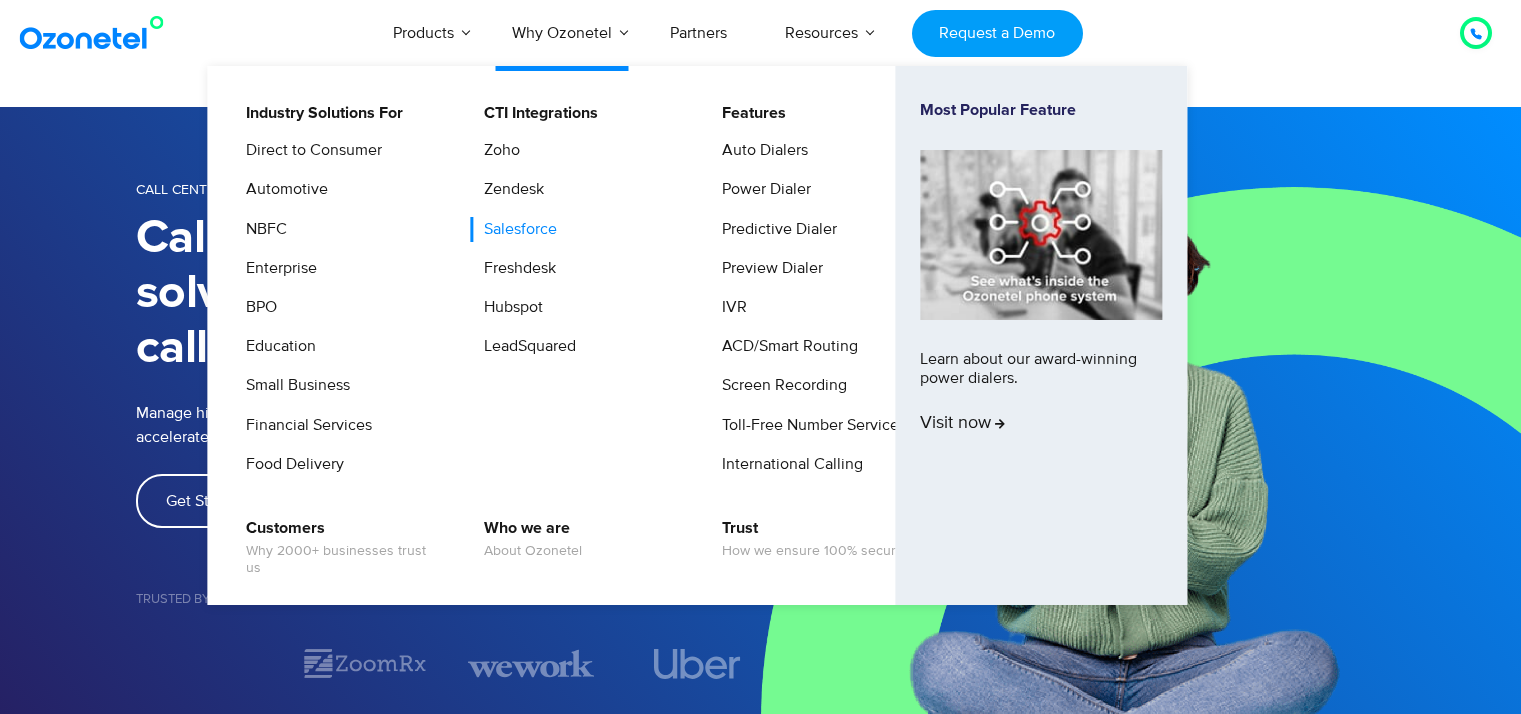 scroll, scrollTop: 0, scrollLeft: 0, axis: both 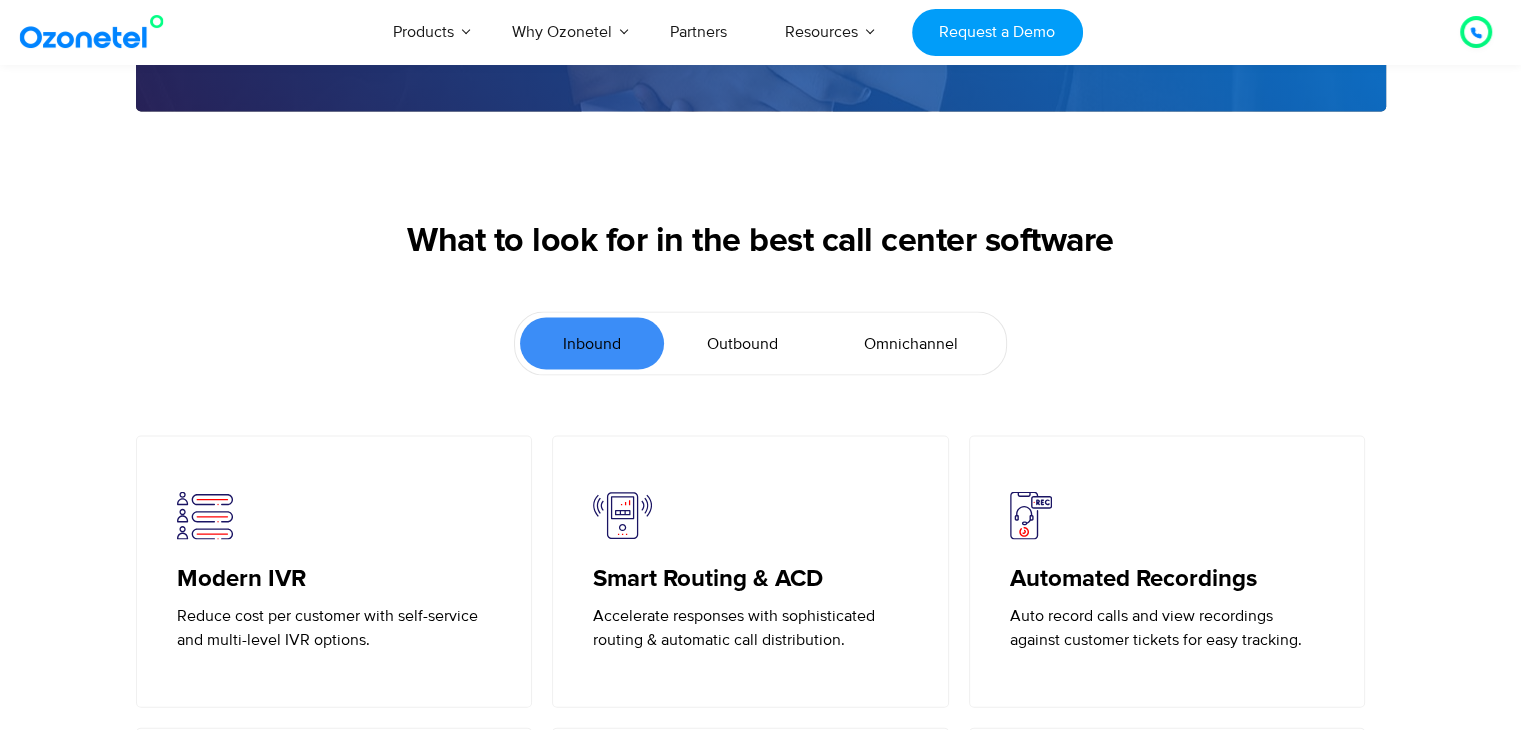click on "Omnichannel" at bounding box center [911, 344] 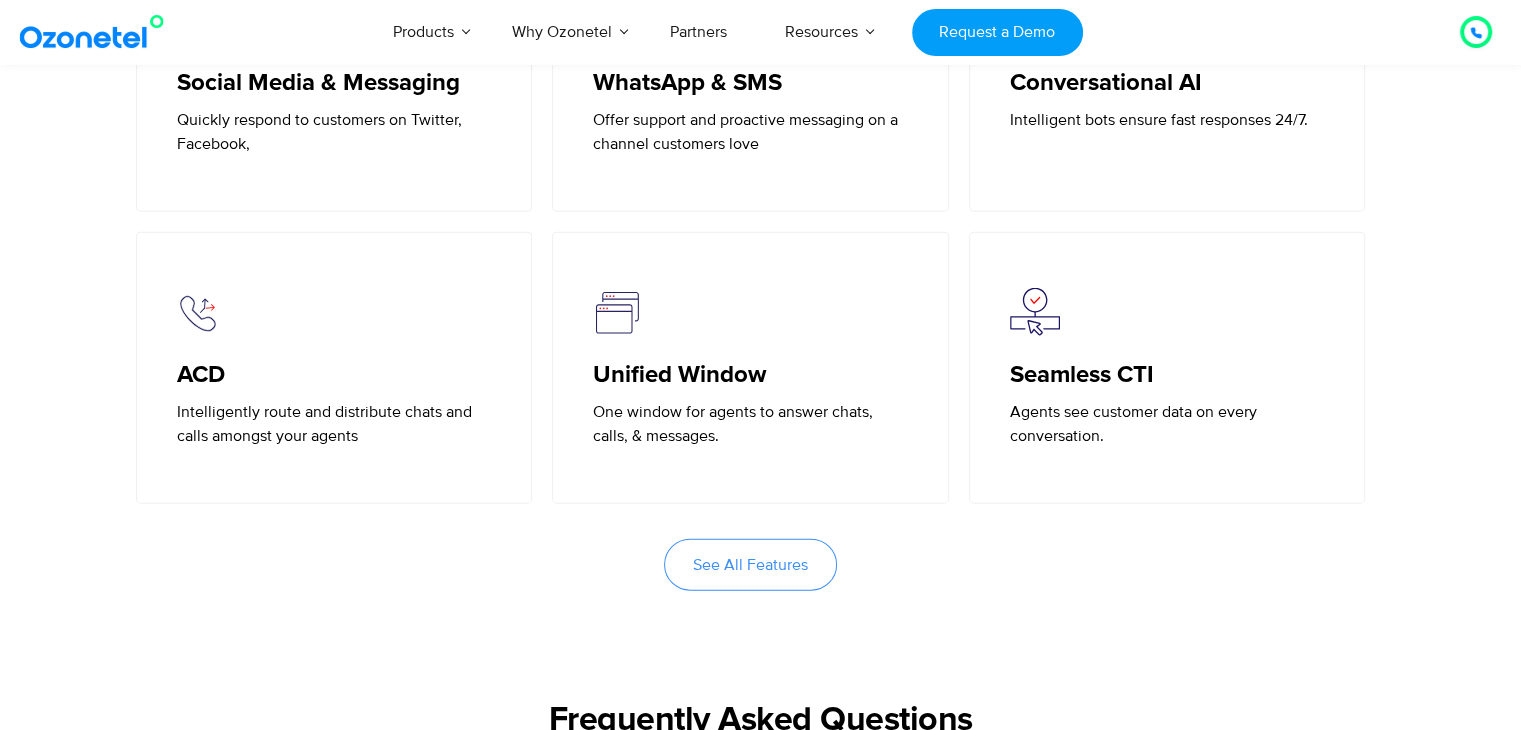 scroll, scrollTop: 4700, scrollLeft: 0, axis: vertical 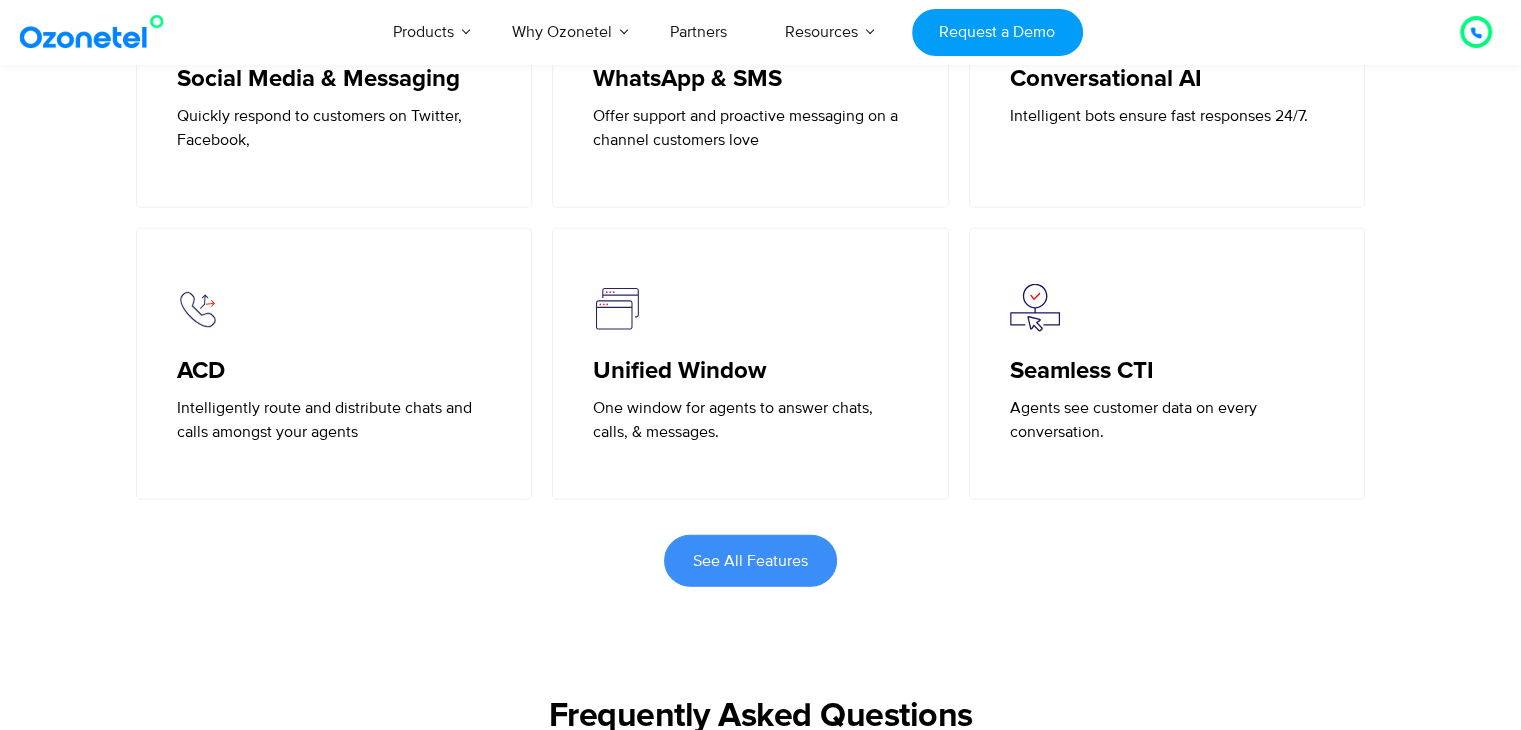click on "See All Features" at bounding box center (750, 561) 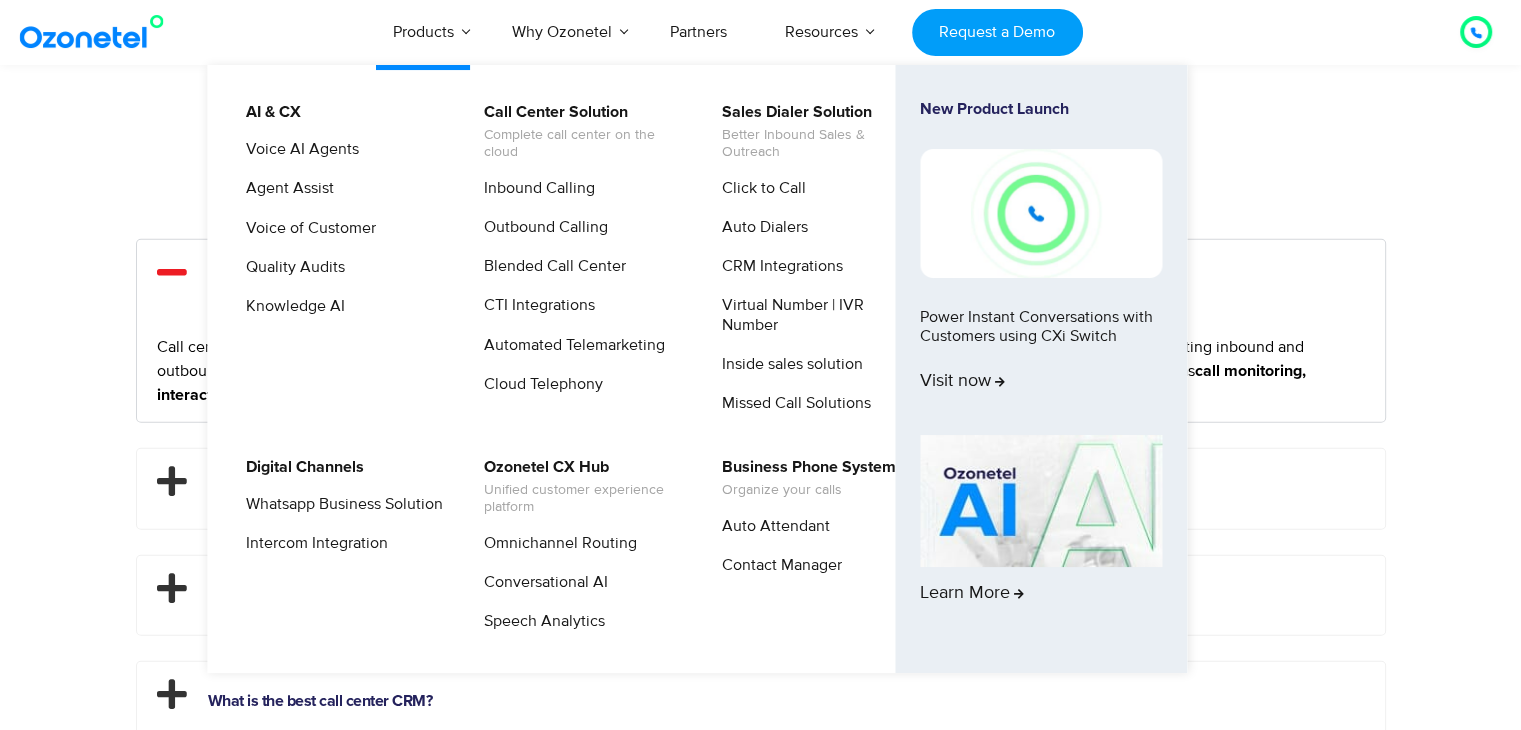 scroll, scrollTop: 5300, scrollLeft: 0, axis: vertical 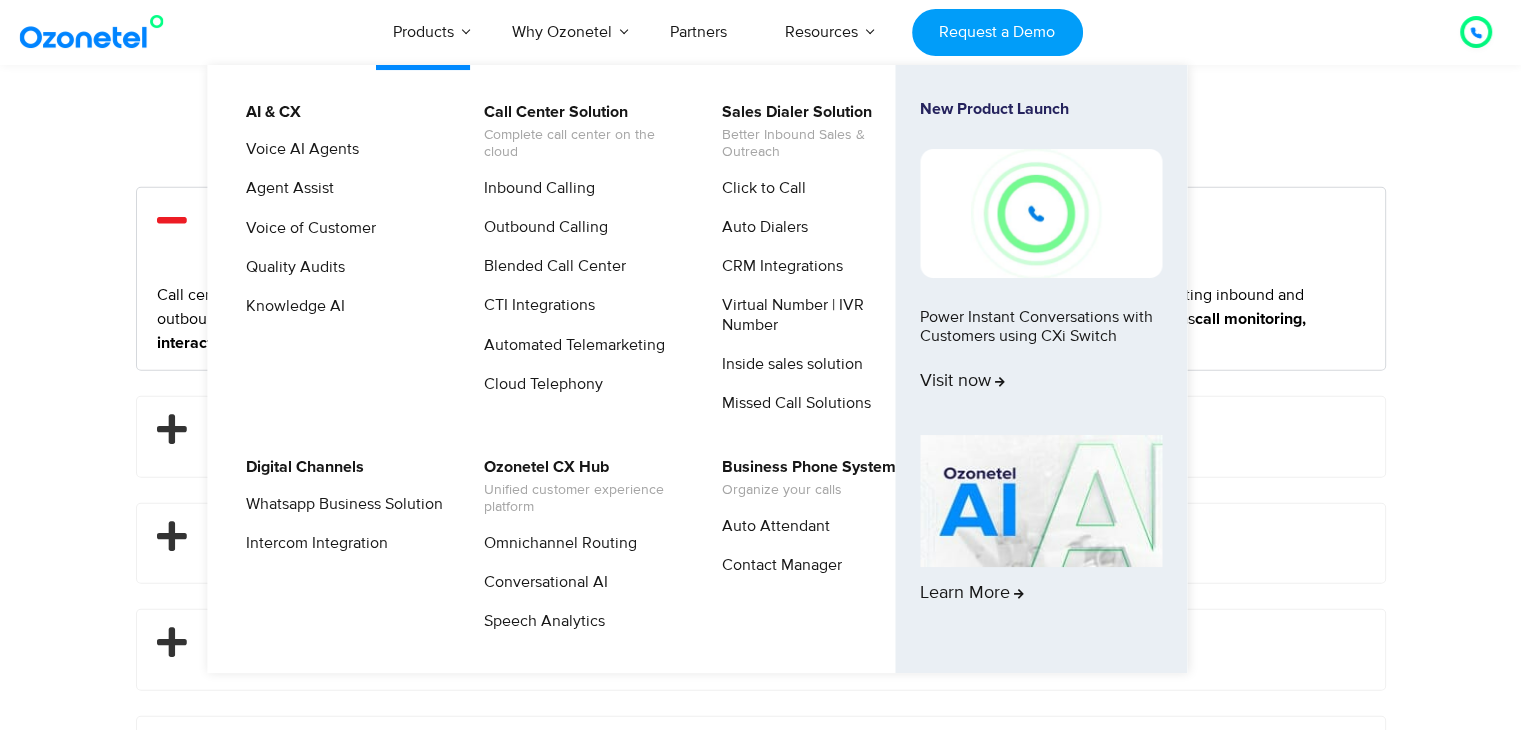 click at bounding box center (1041, 213) 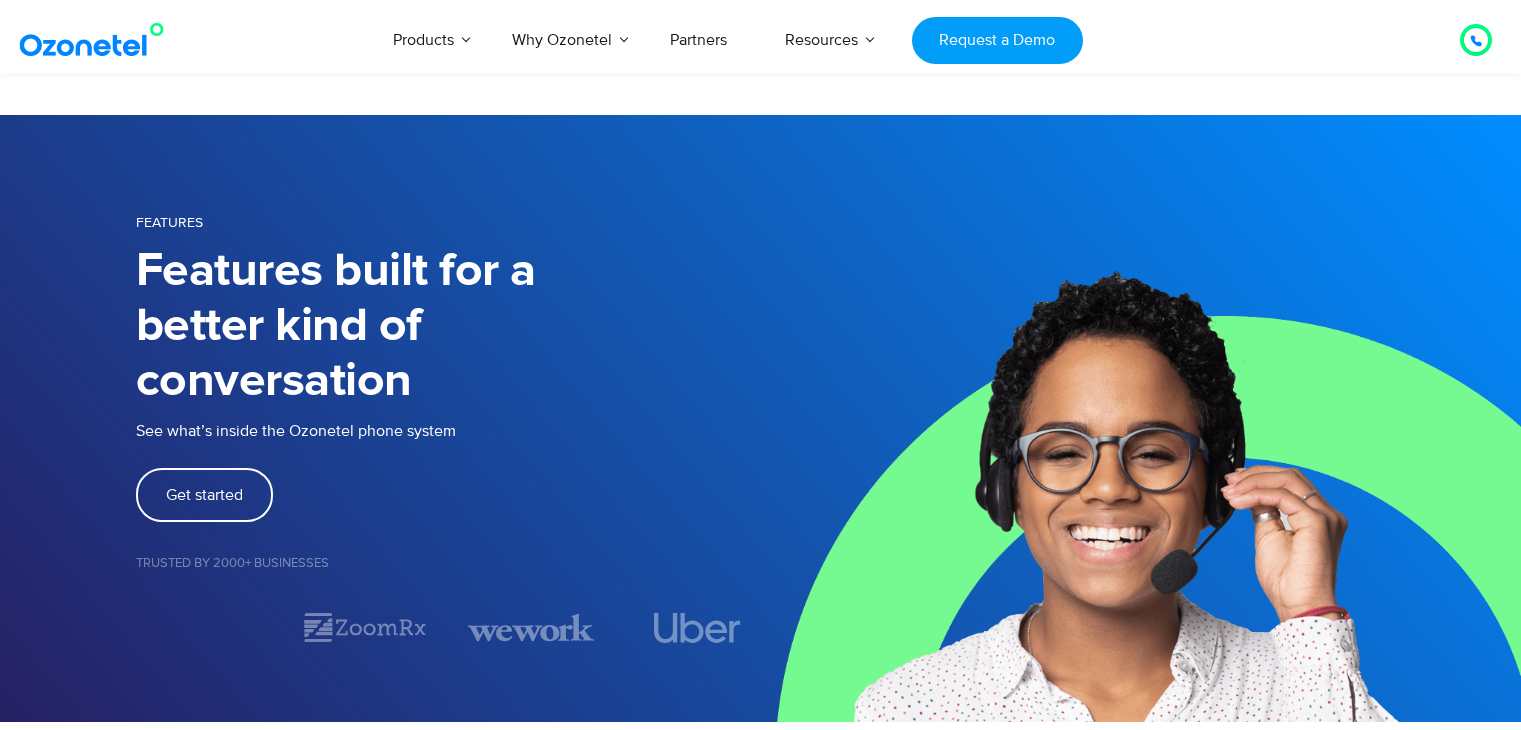scroll, scrollTop: 400, scrollLeft: 0, axis: vertical 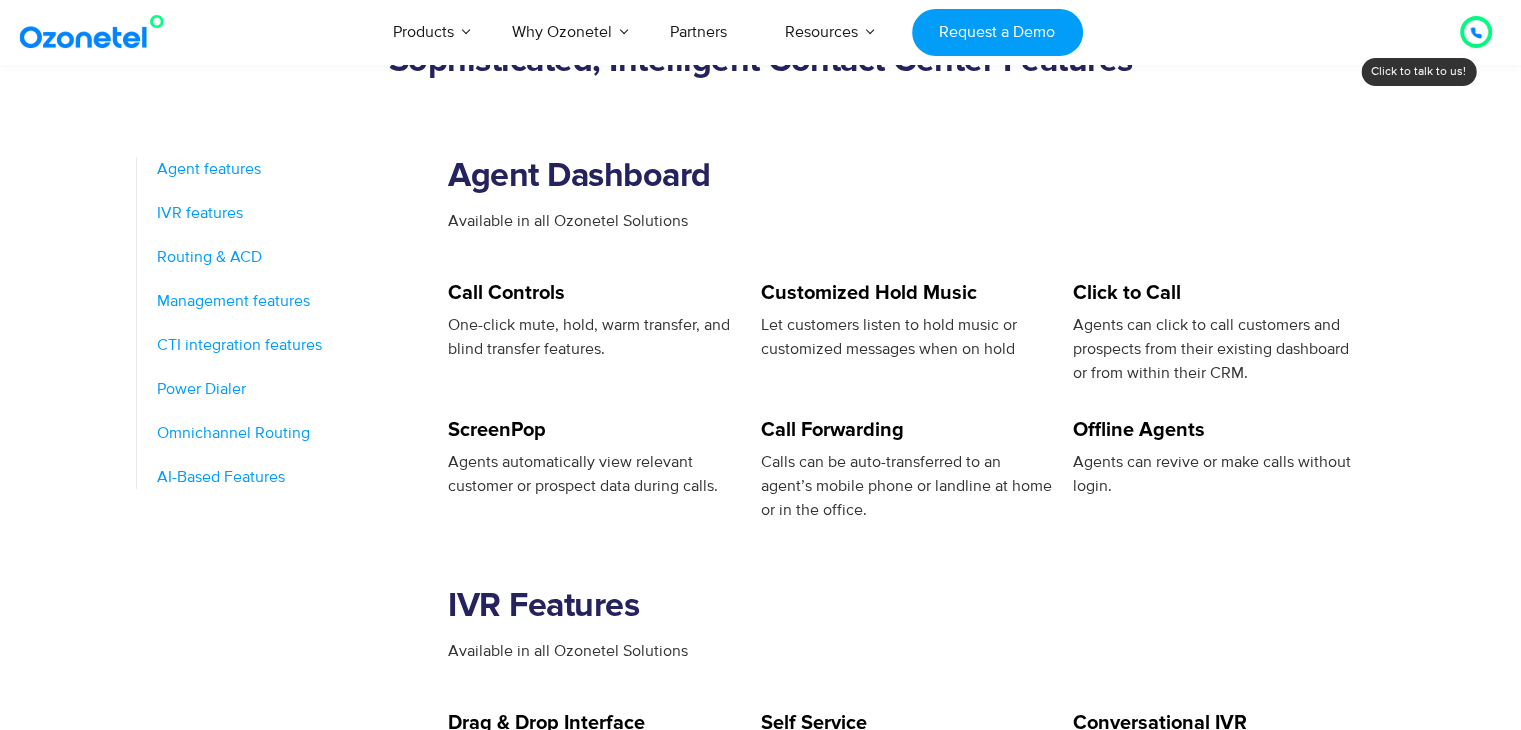 click on "IVR features" at bounding box center [200, 213] 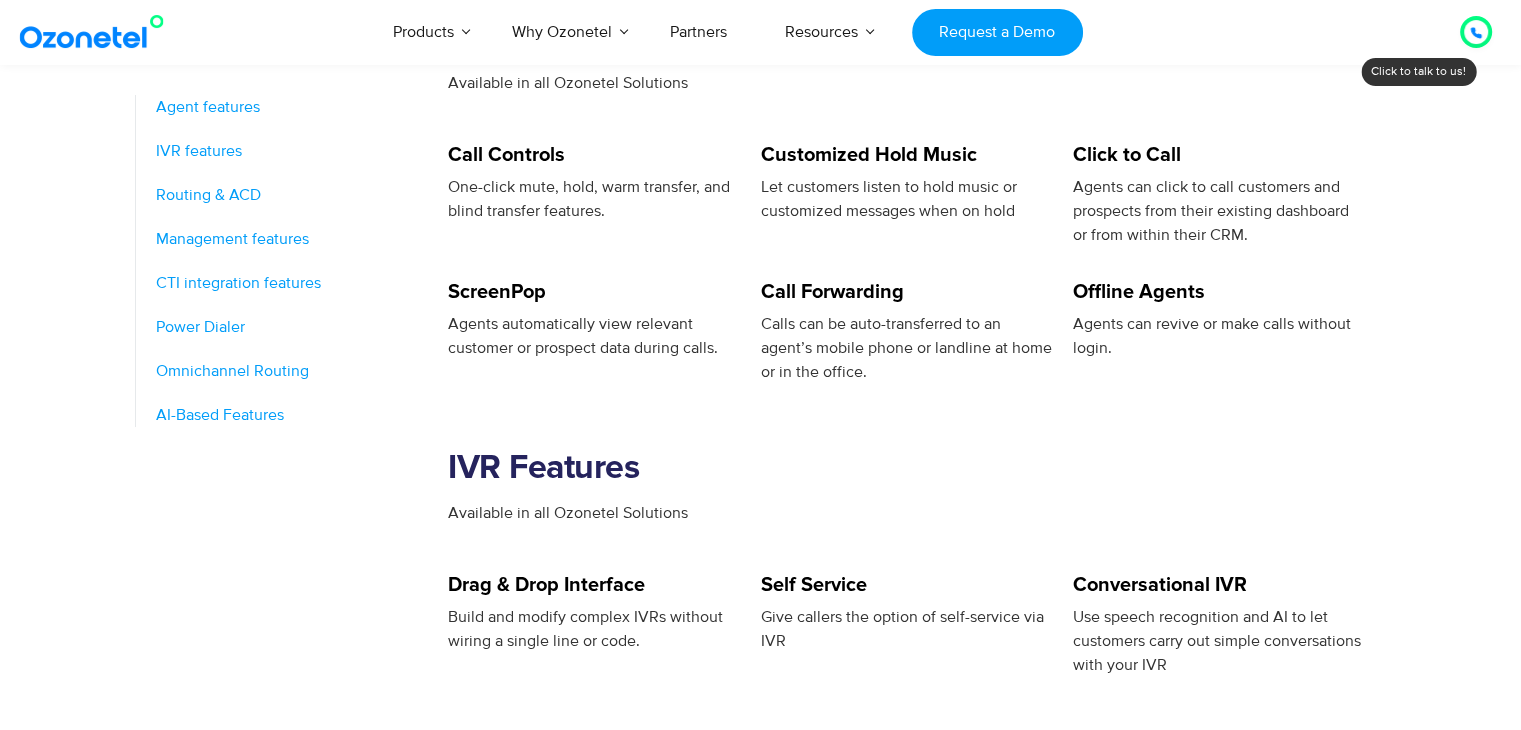 scroll, scrollTop: 922, scrollLeft: 0, axis: vertical 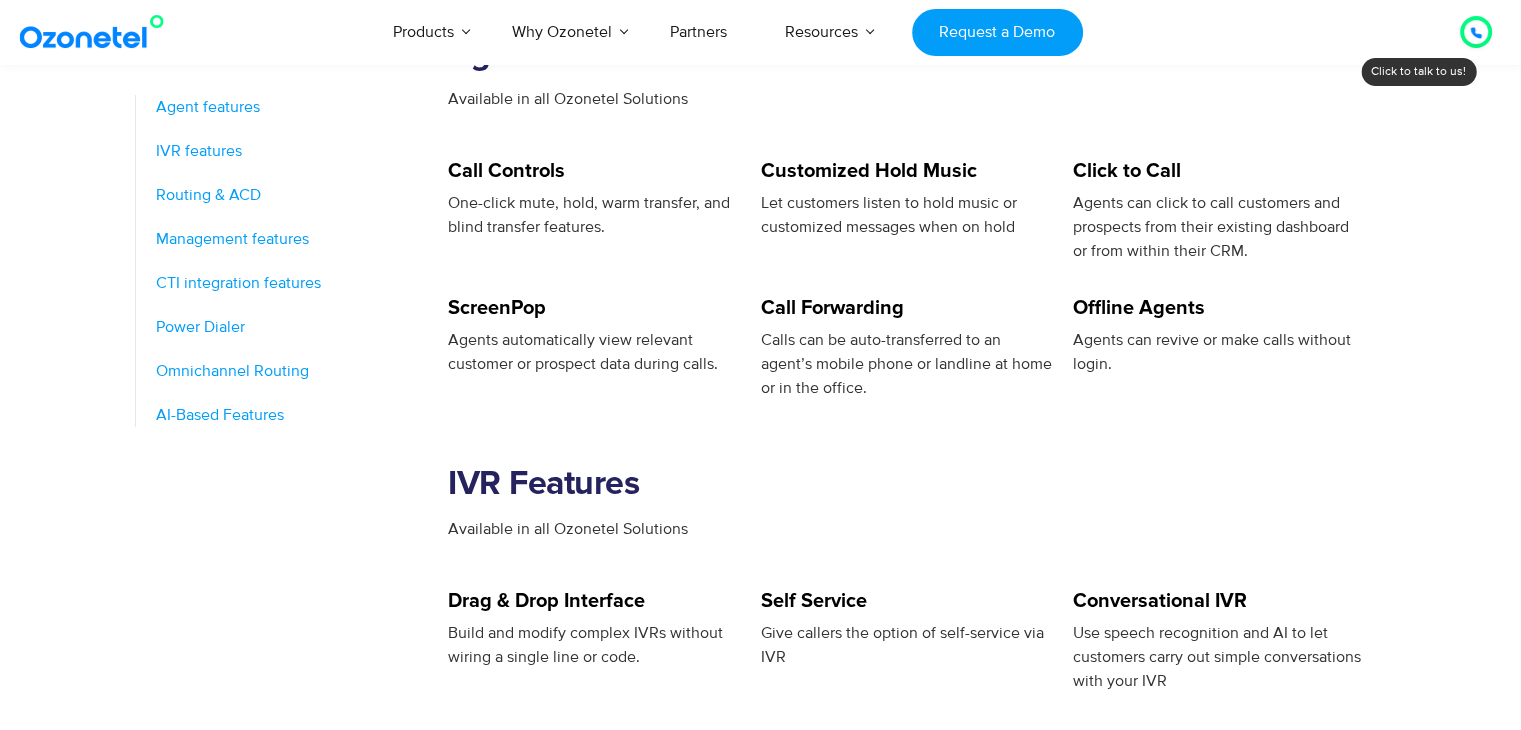 click on "Click to Call" at bounding box center [1219, 171] 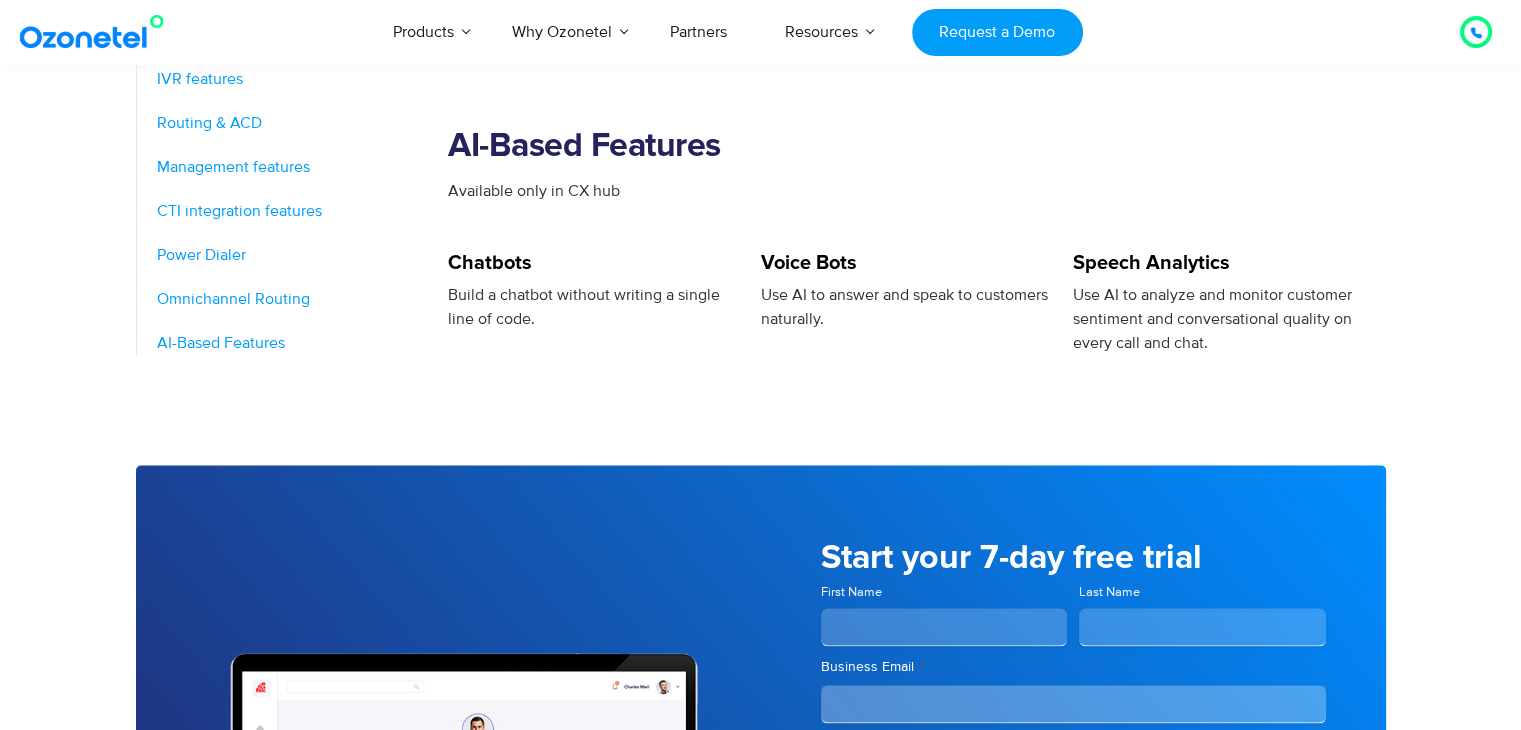 scroll, scrollTop: 3622, scrollLeft: 0, axis: vertical 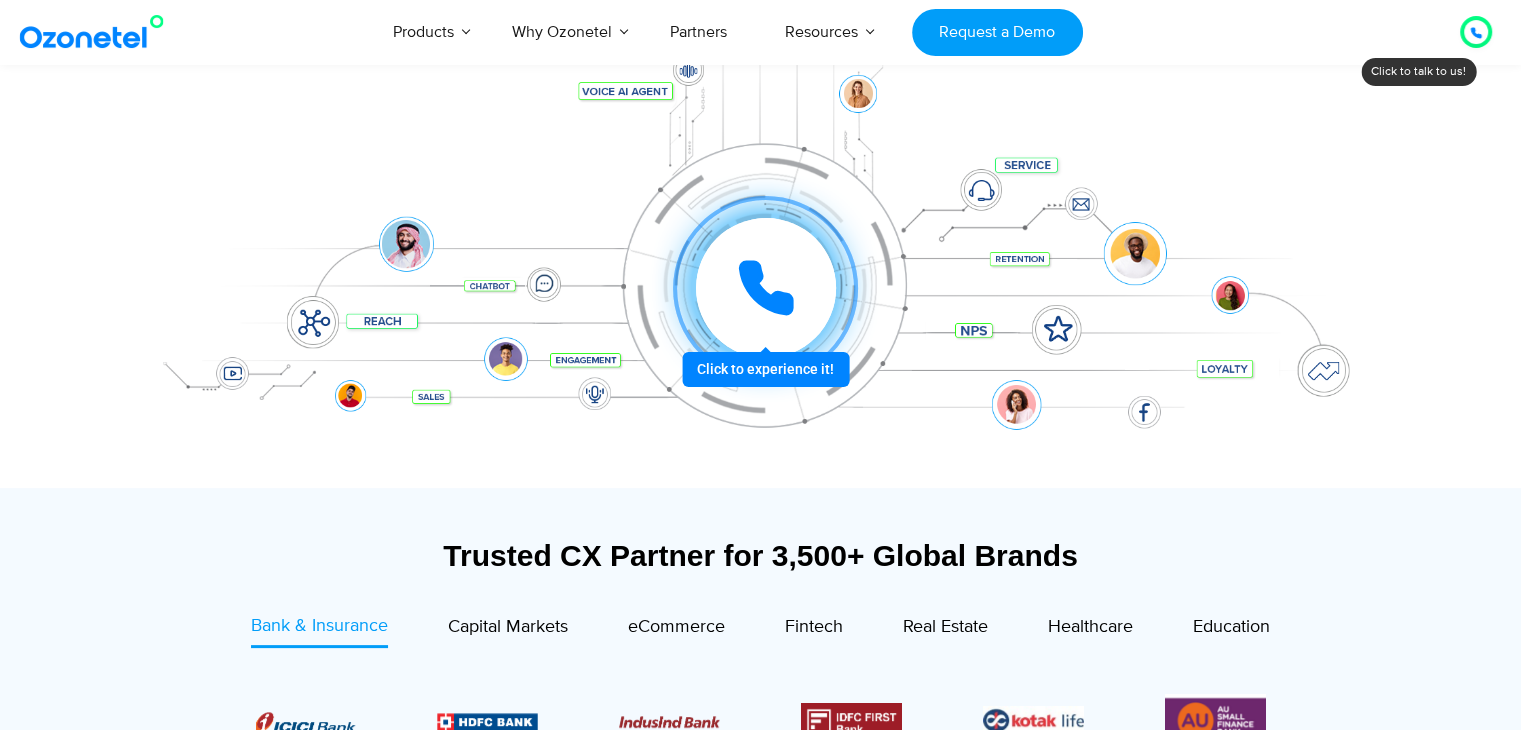 click at bounding box center [765, 288] 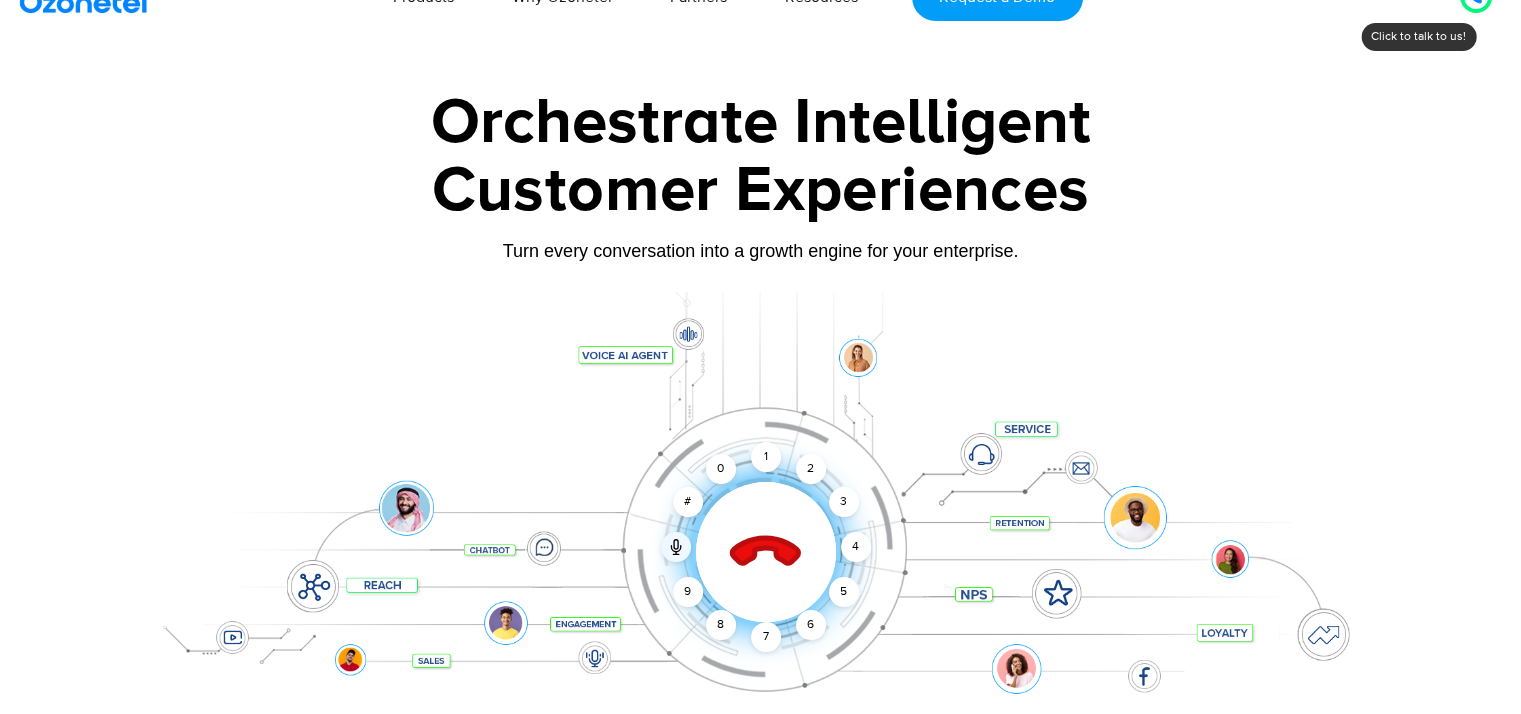 scroll, scrollTop: 100, scrollLeft: 0, axis: vertical 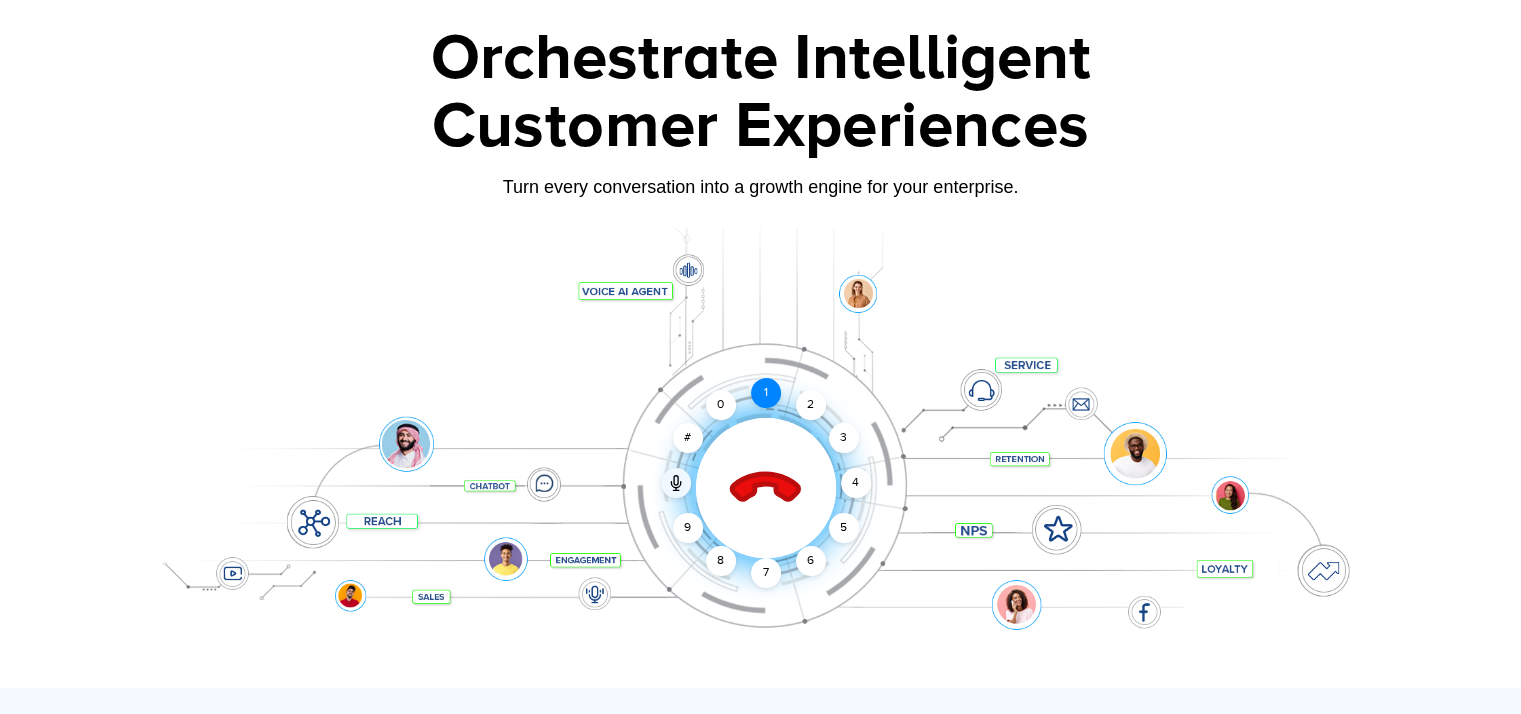 click on "1" at bounding box center [766, 393] 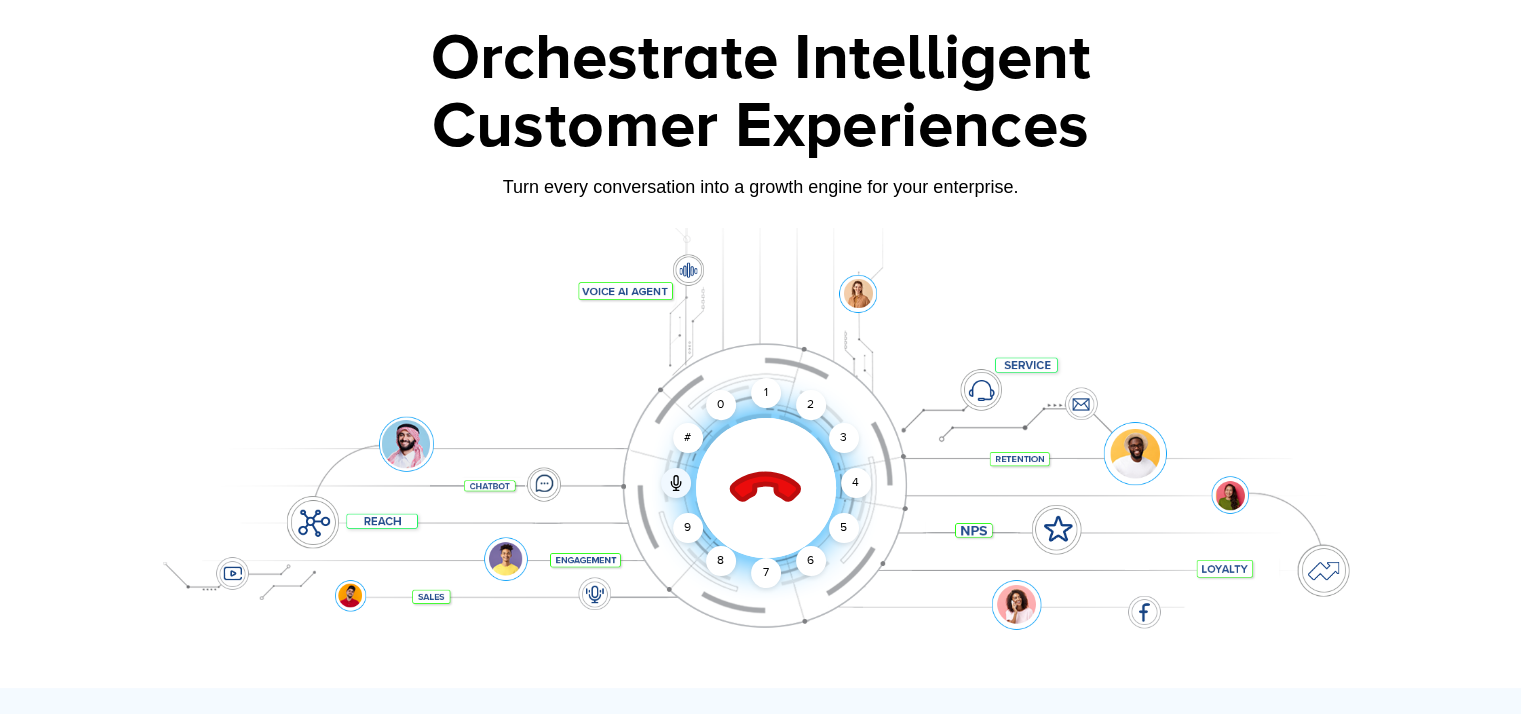drag, startPoint x: 505, startPoint y: 497, endPoint x: 609, endPoint y: 529, distance: 108.81177 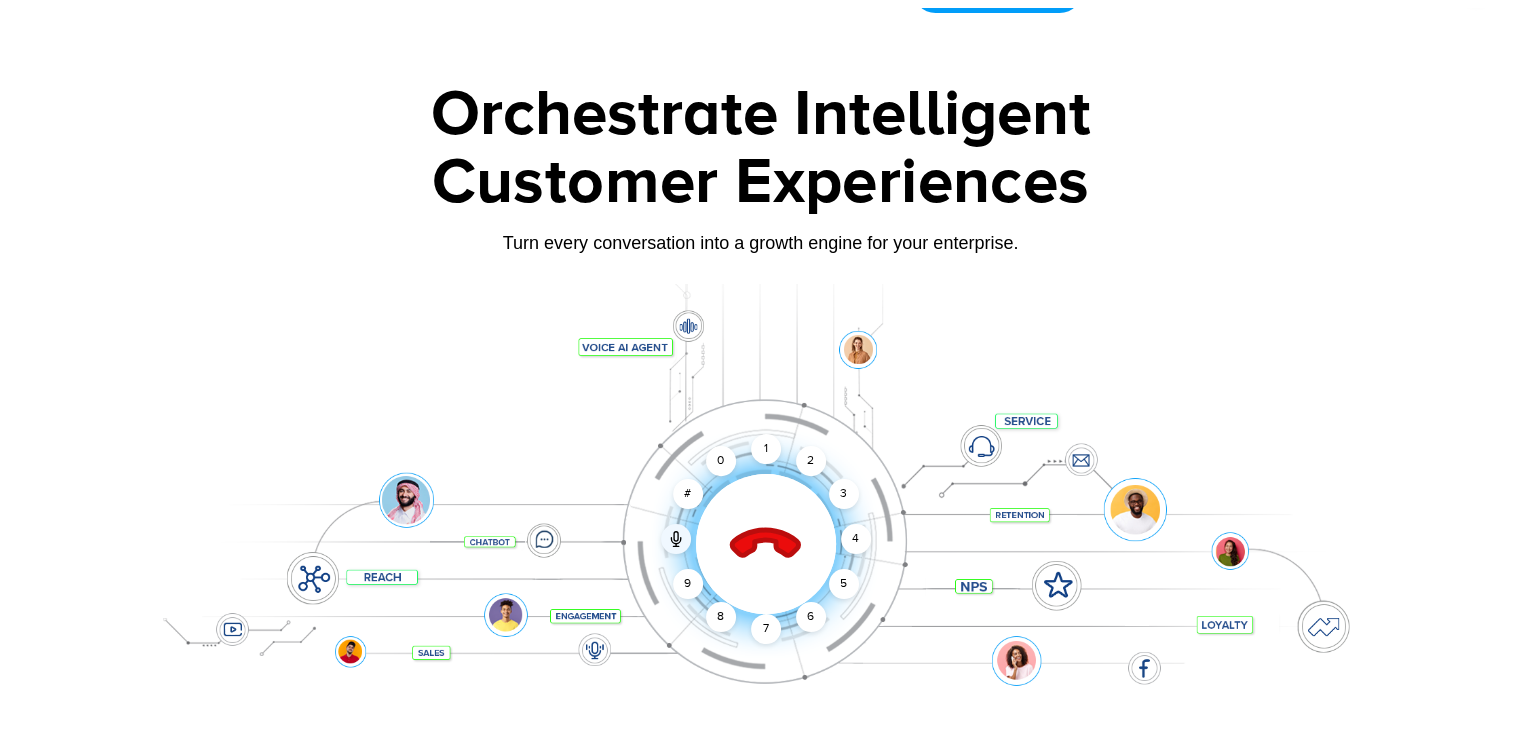 scroll, scrollTop: 300, scrollLeft: 0, axis: vertical 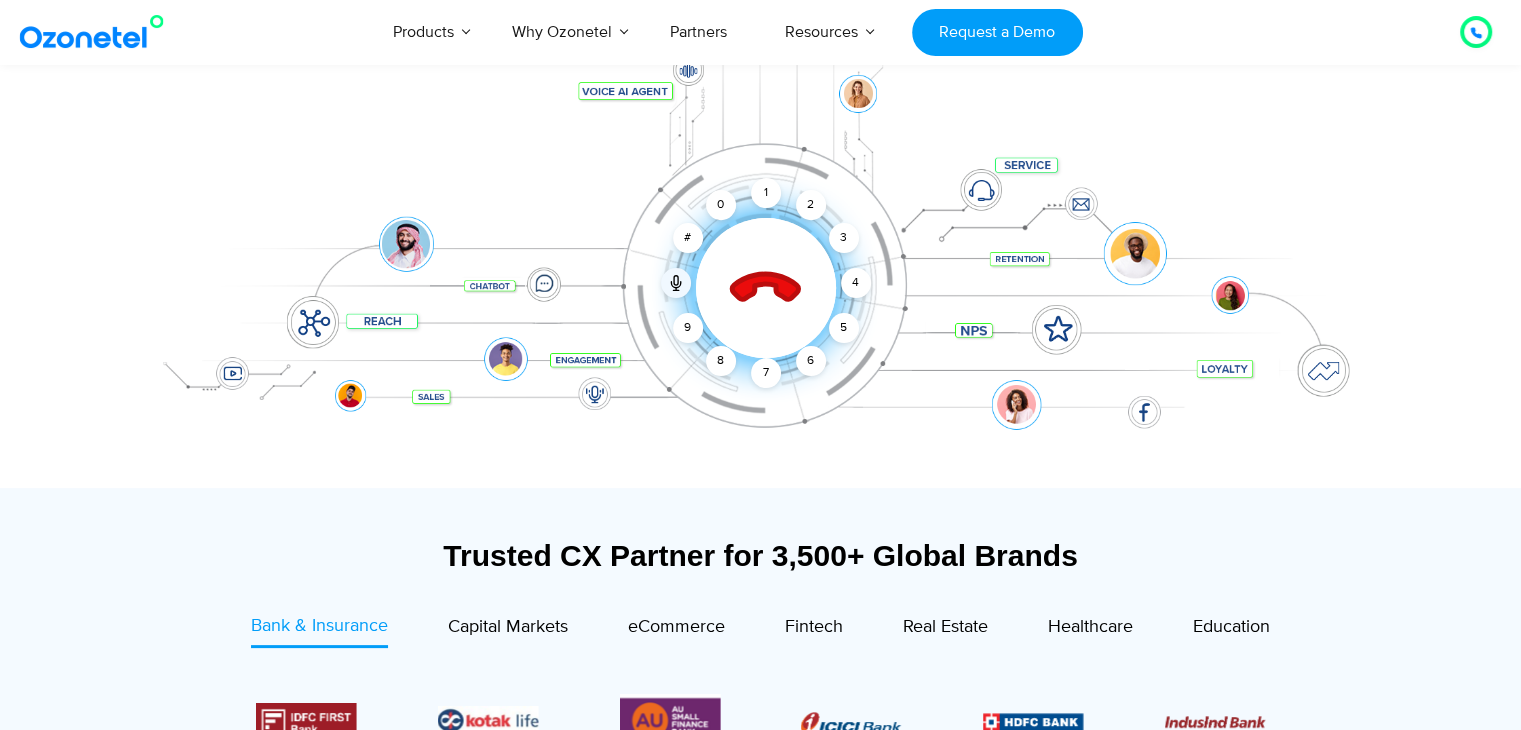 drag, startPoint x: 723, startPoint y: 403, endPoint x: 627, endPoint y: 373, distance: 100.57833 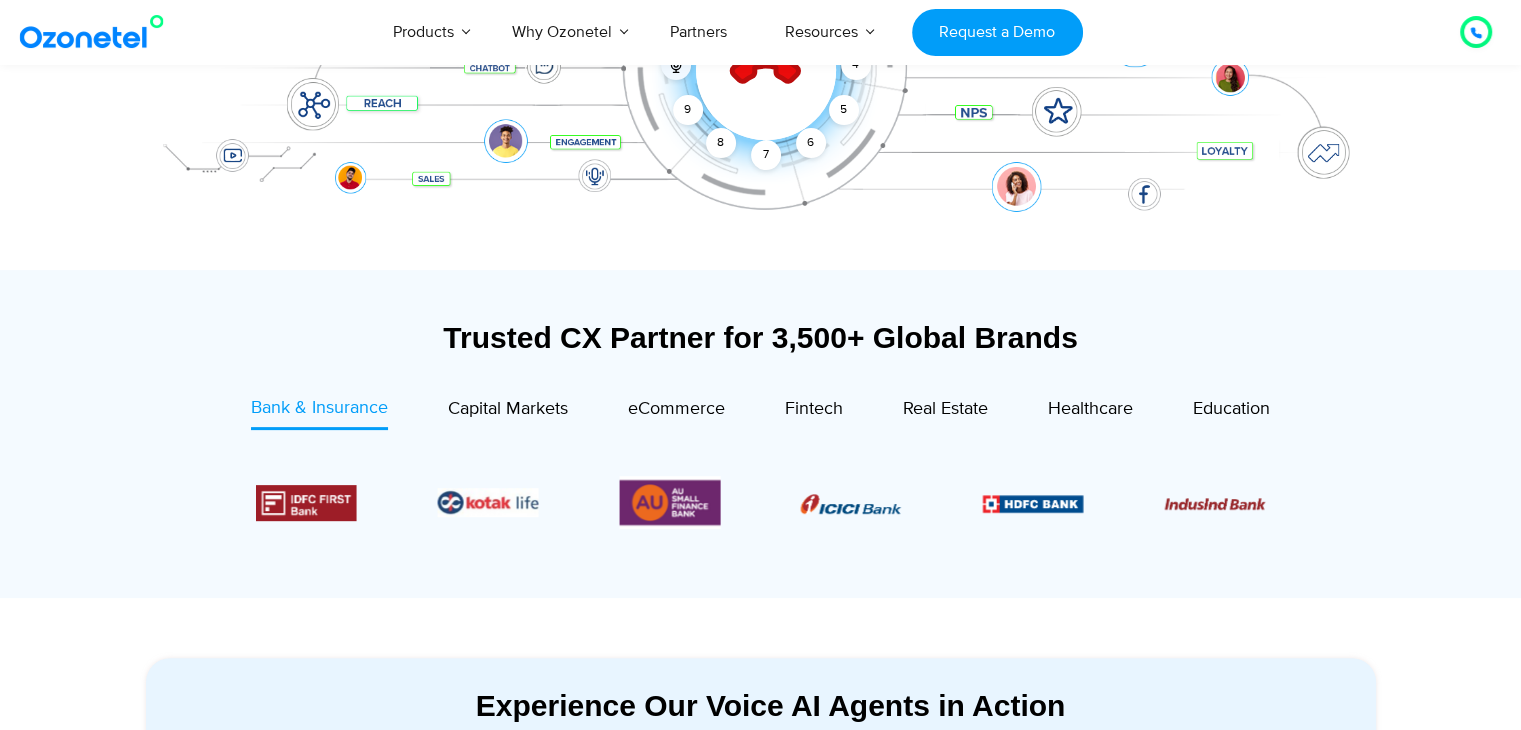 scroll, scrollTop: 800, scrollLeft: 0, axis: vertical 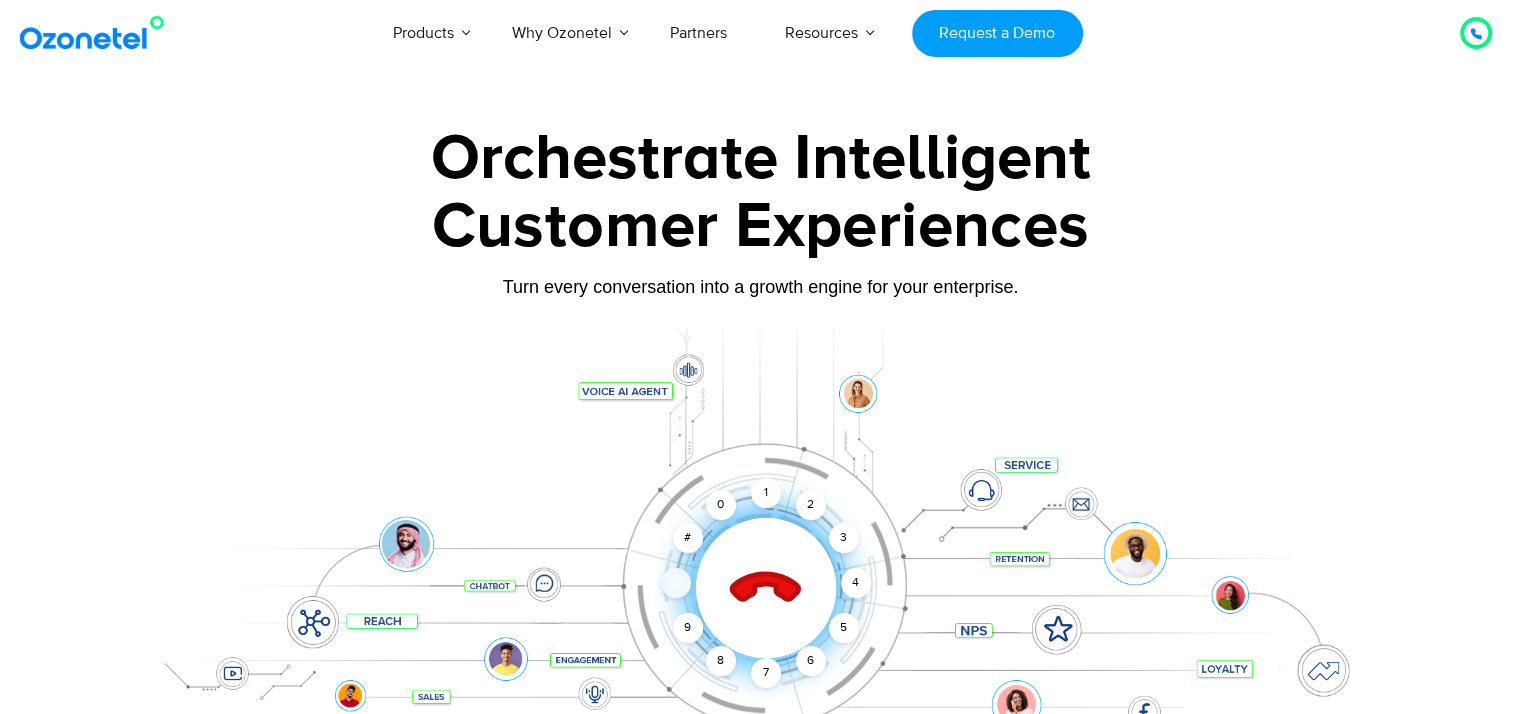 click 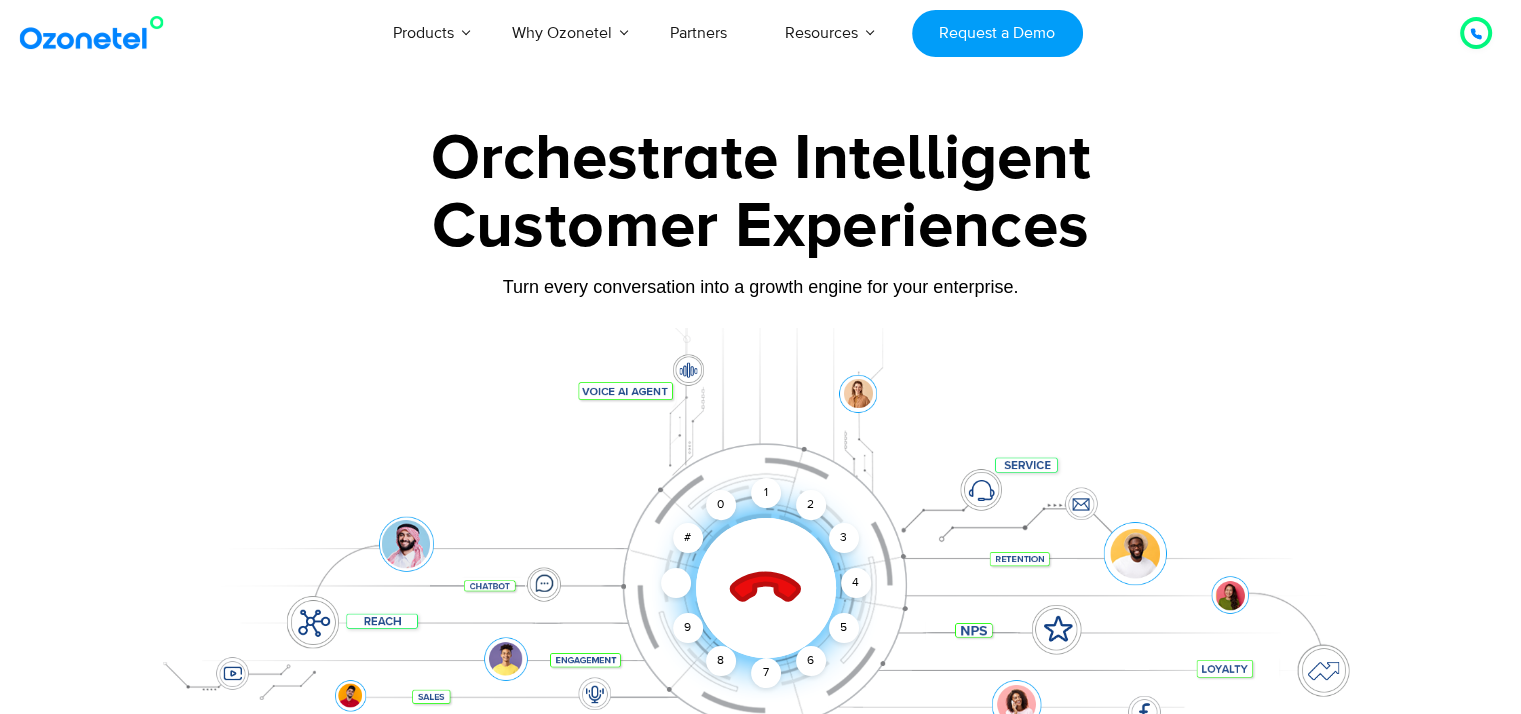 click on "Orchestrate Intelligent
Customer      Experiences
Turn every conversation into a growth engine for your enterprise.
Click to end call
Call muted
1 2 3 4 5 6 7 8 9
# 0" at bounding box center (761, 457) 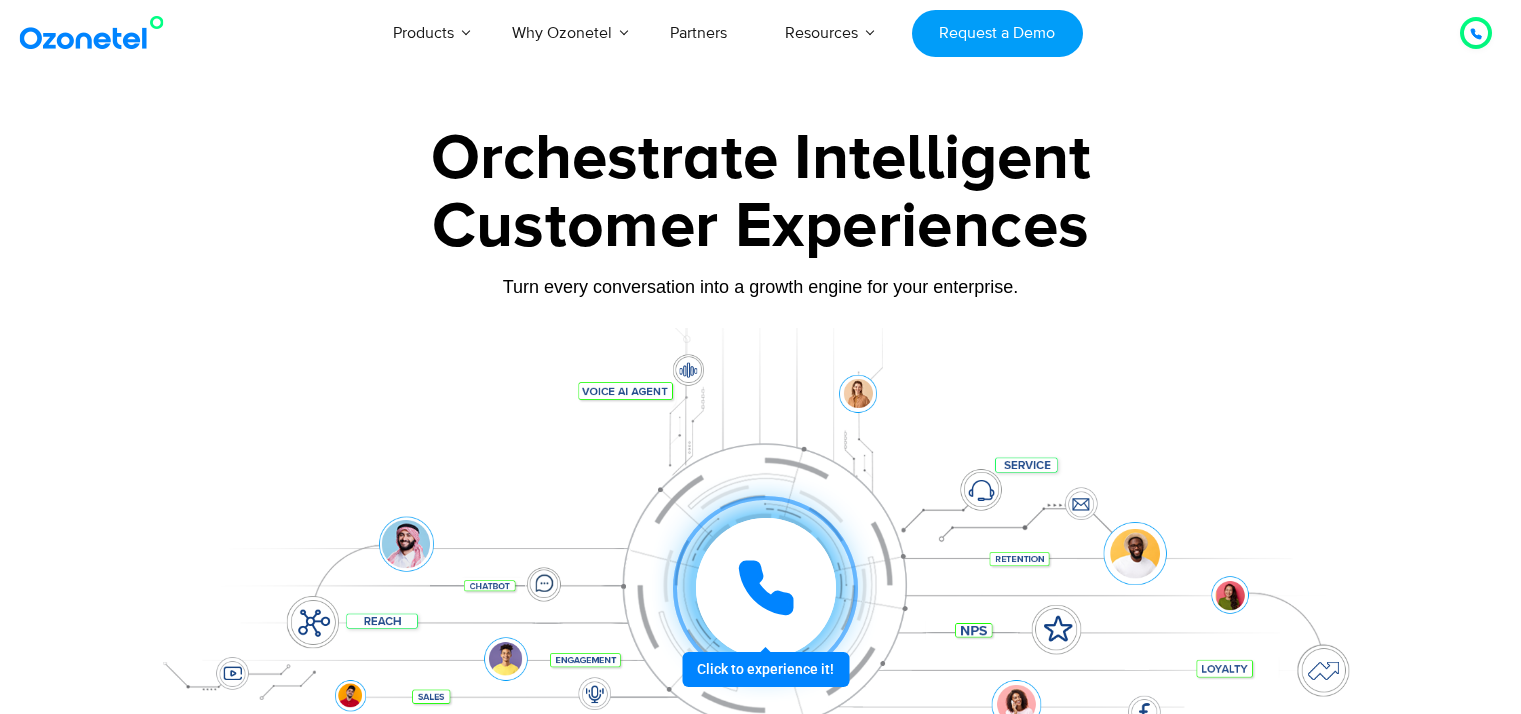 scroll, scrollTop: 0, scrollLeft: 0, axis: both 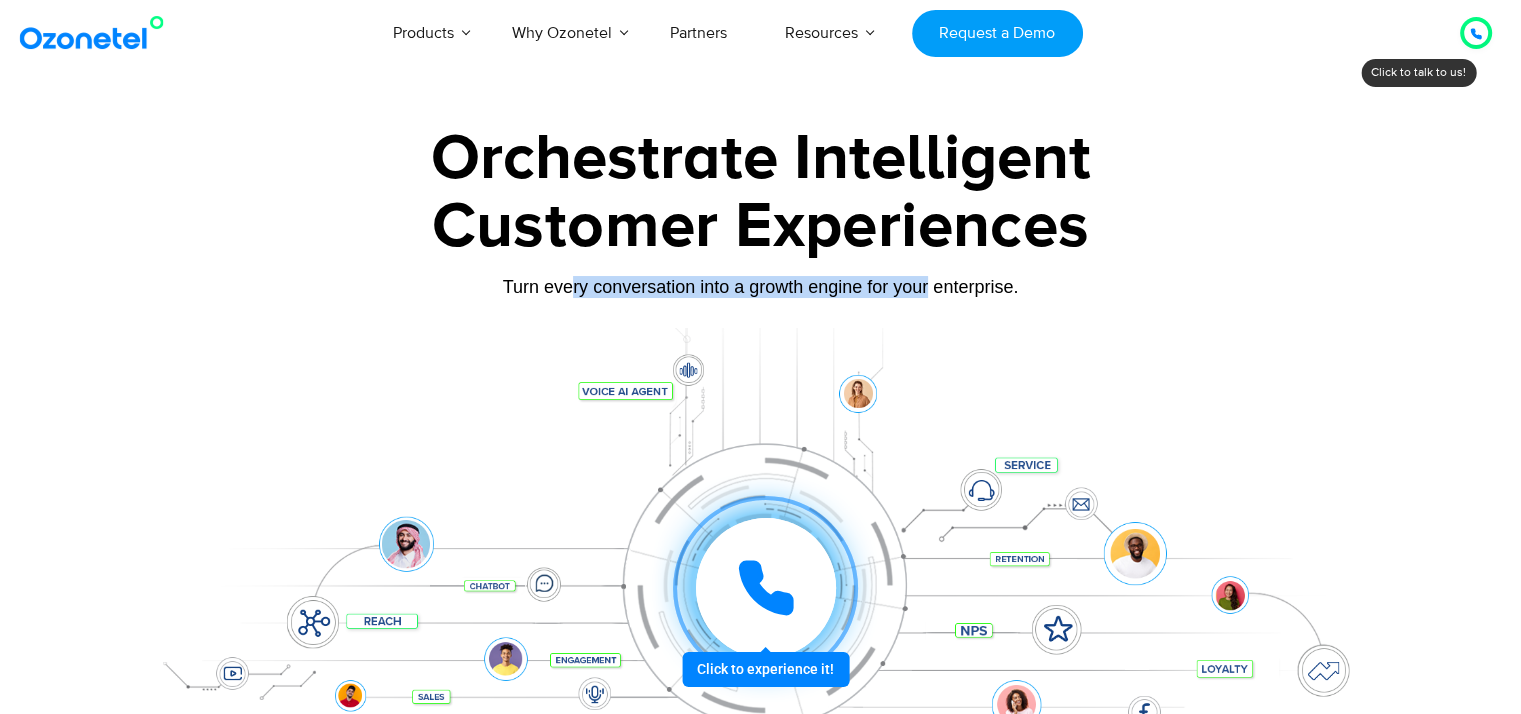 drag, startPoint x: 543, startPoint y: 290, endPoint x: 946, endPoint y: 298, distance: 403.0794 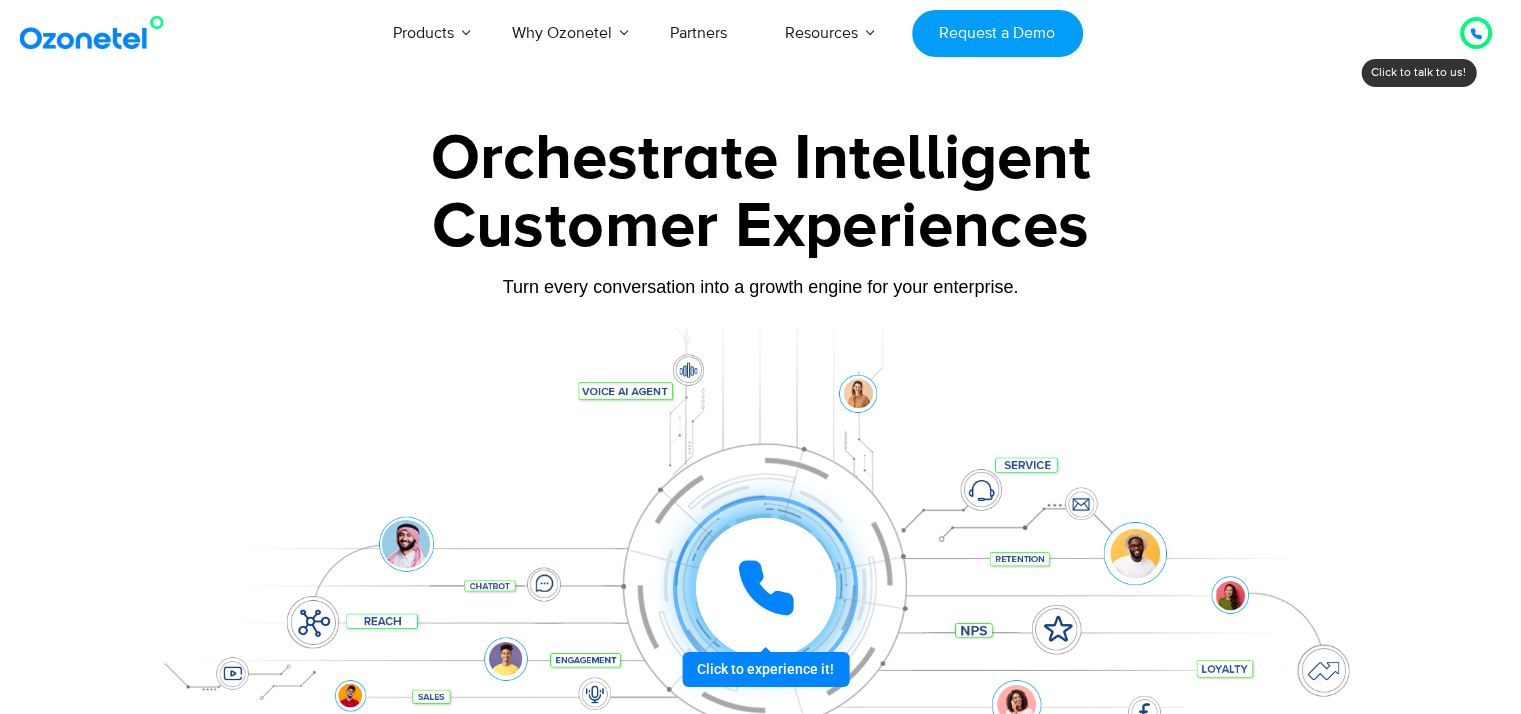 click on "Click to experience it!
Call in progress...
[NUMBER]
# [NUMBER]" at bounding box center [761, 548] 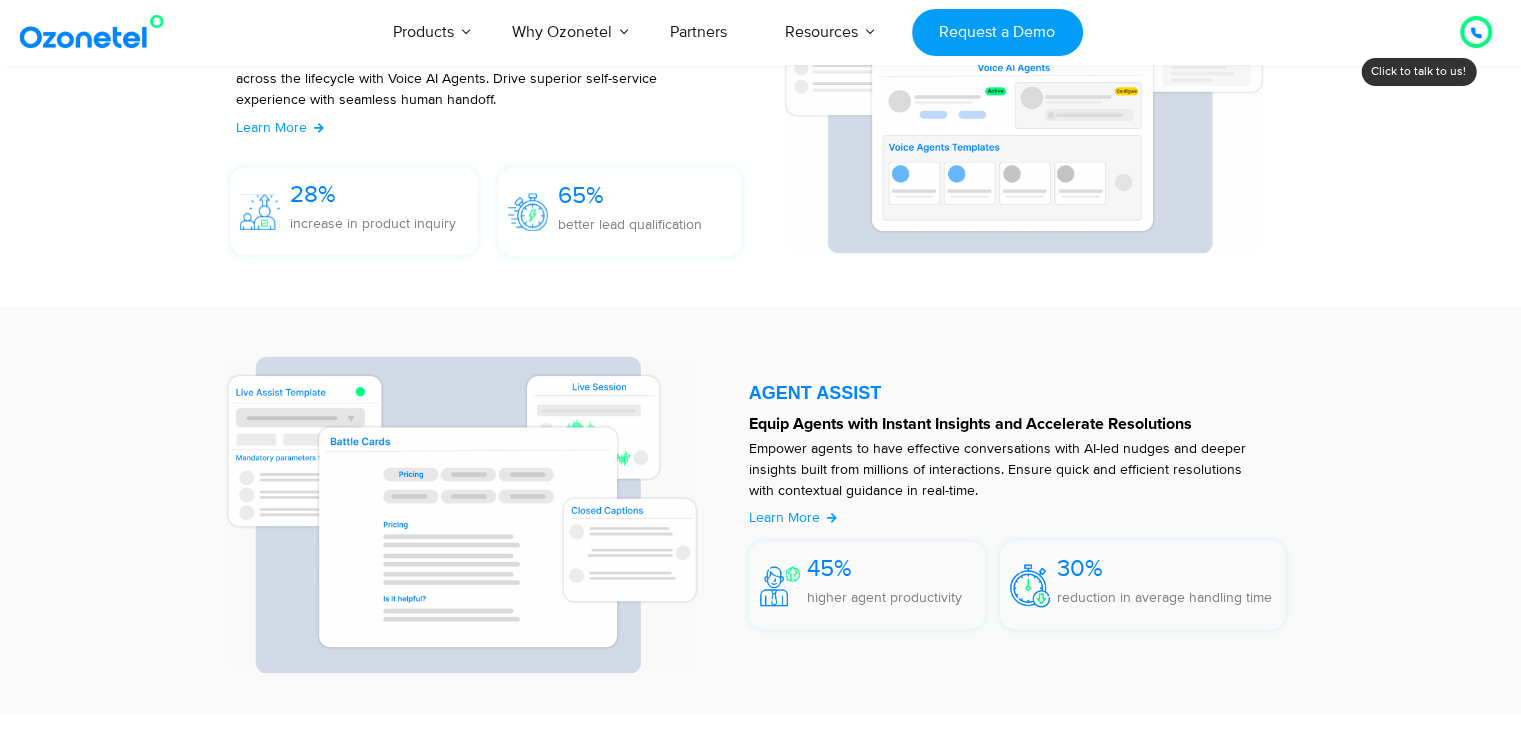 scroll, scrollTop: 2500, scrollLeft: 0, axis: vertical 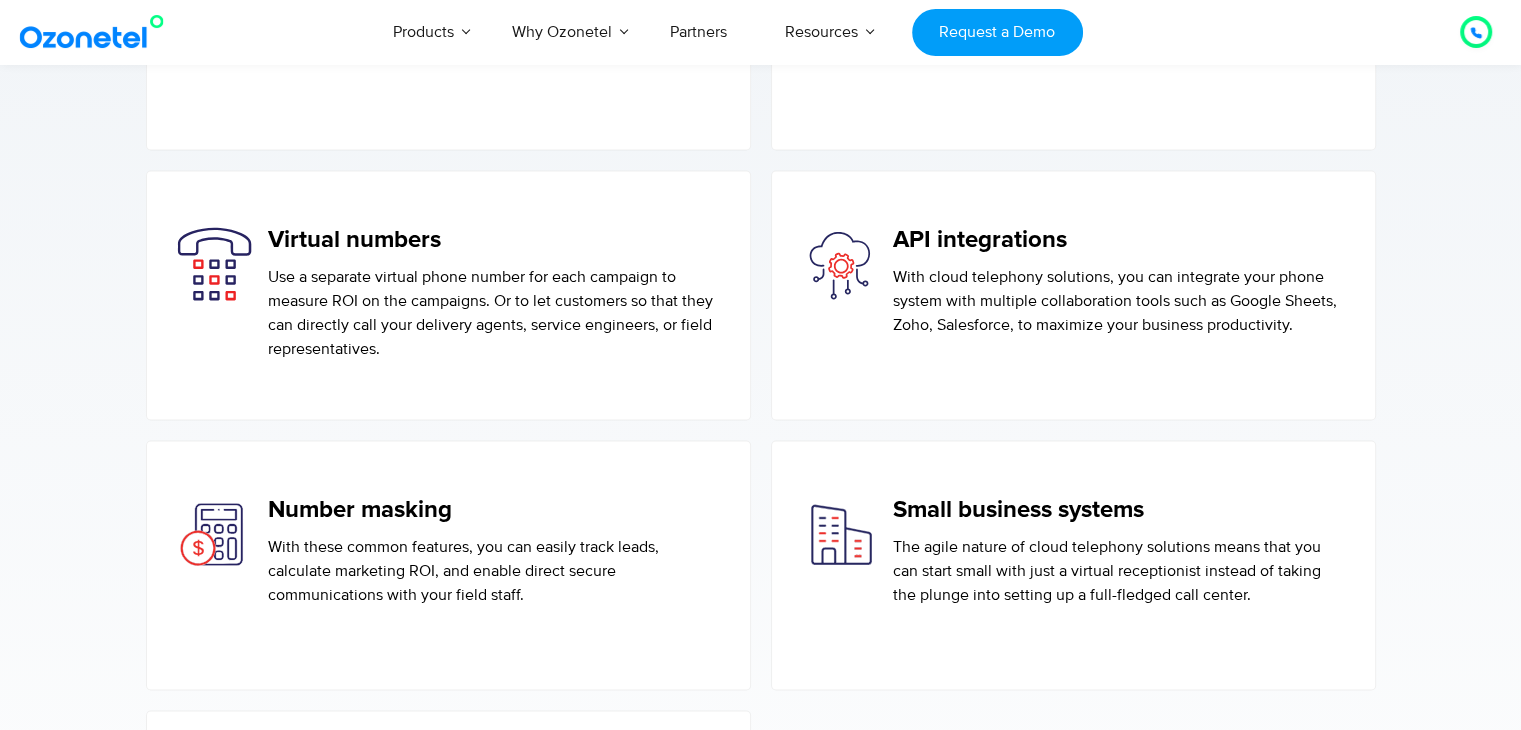 click on "With these common features, you can easily track leads, calculate marketing ROI, and enable direct secure communications with your field staff." at bounding box center [493, 571] 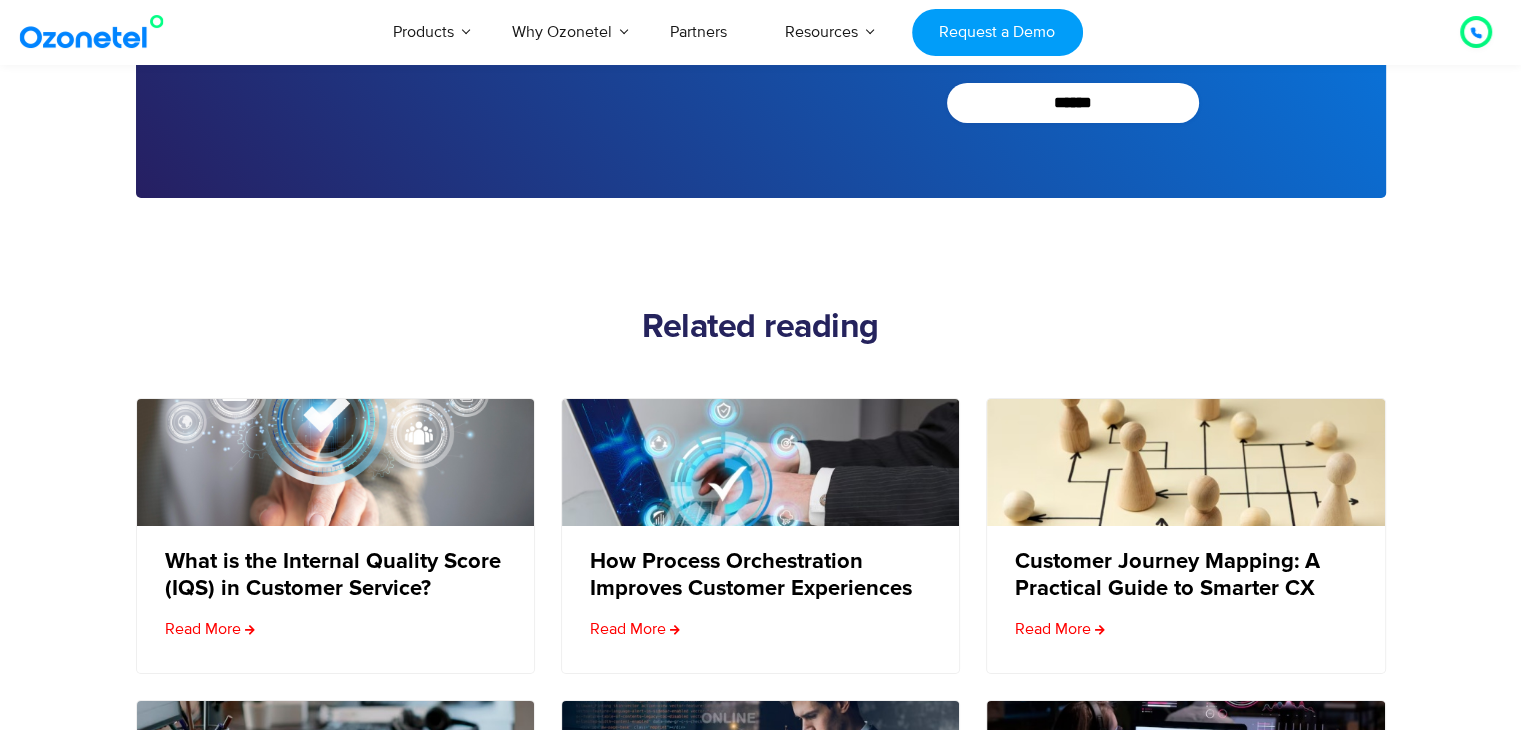 scroll, scrollTop: 7400, scrollLeft: 0, axis: vertical 